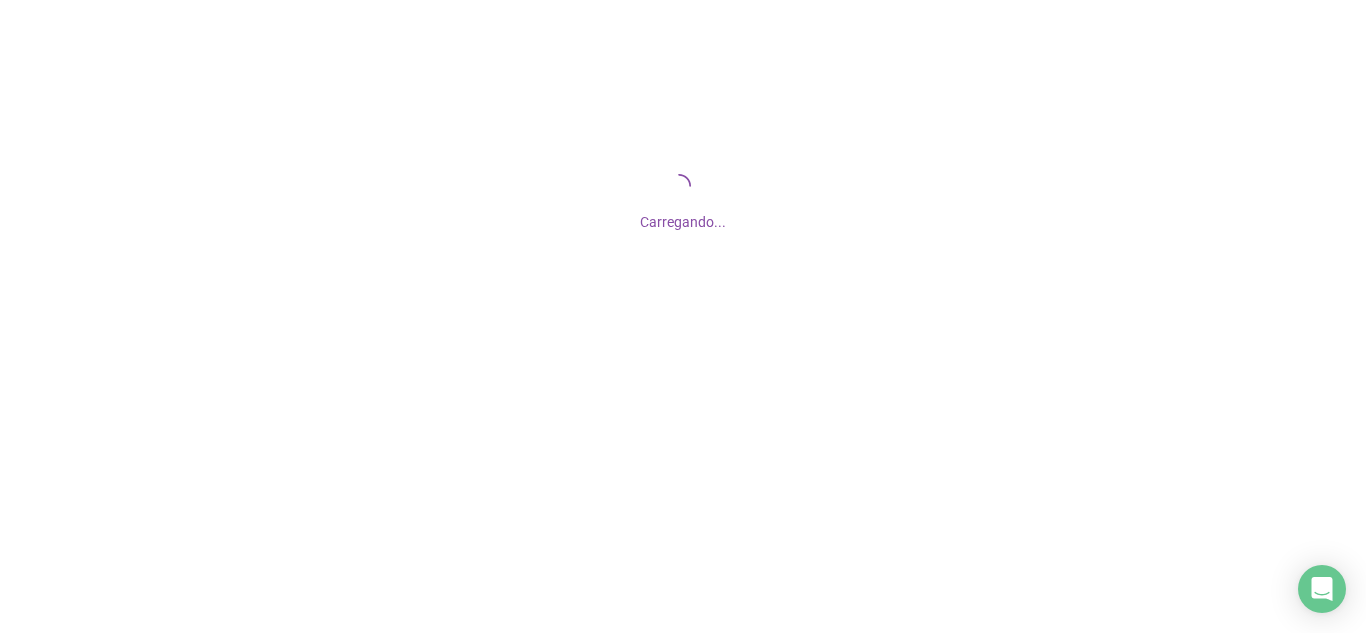 scroll, scrollTop: 0, scrollLeft: 0, axis: both 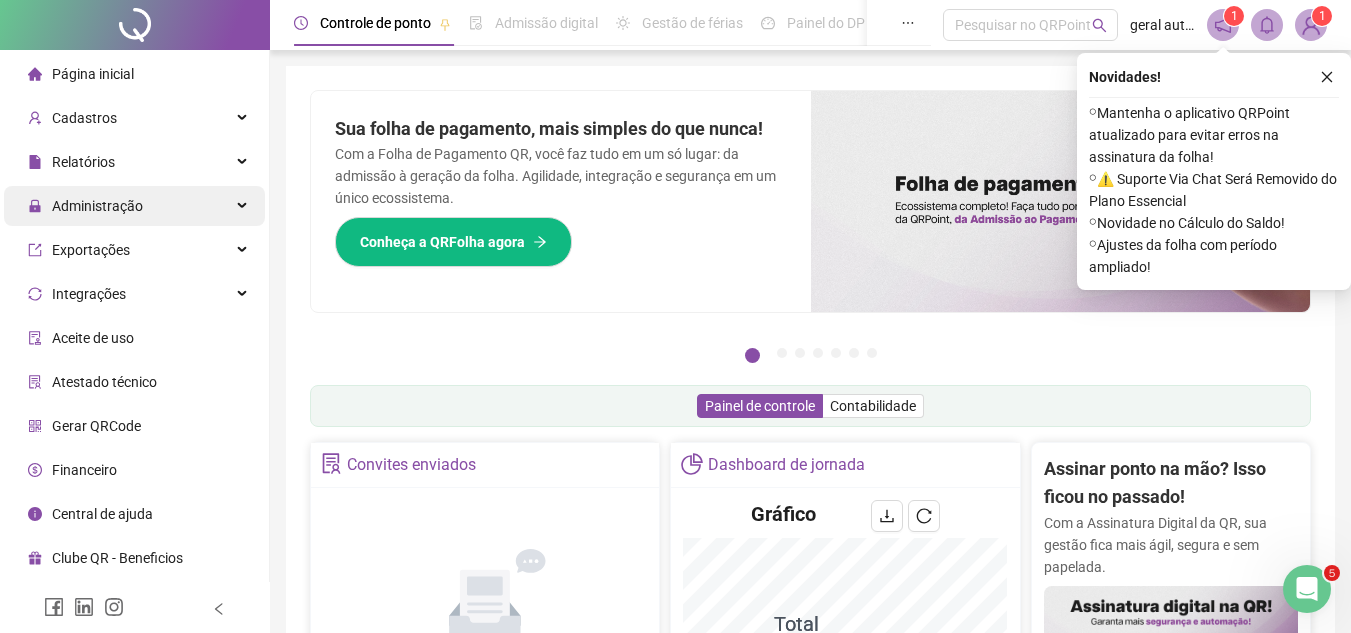 click on "Administração" at bounding box center [134, 206] 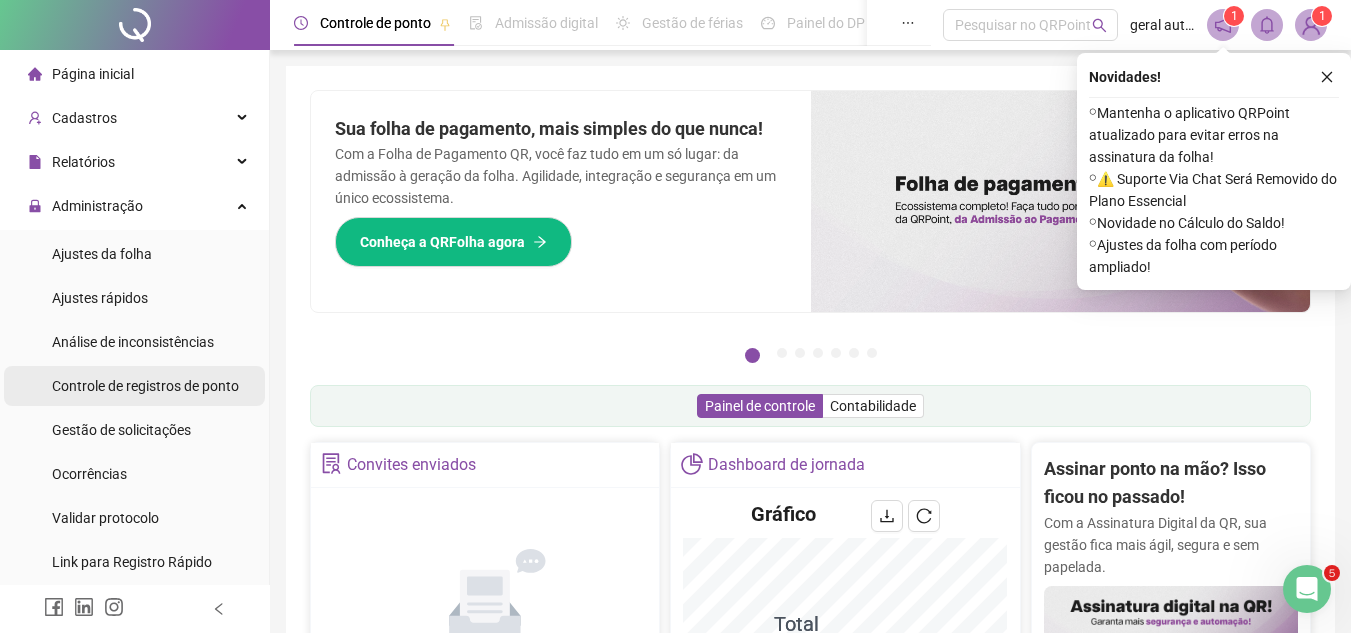 drag, startPoint x: 163, startPoint y: 392, endPoint x: 179, endPoint y: 390, distance: 16.124516 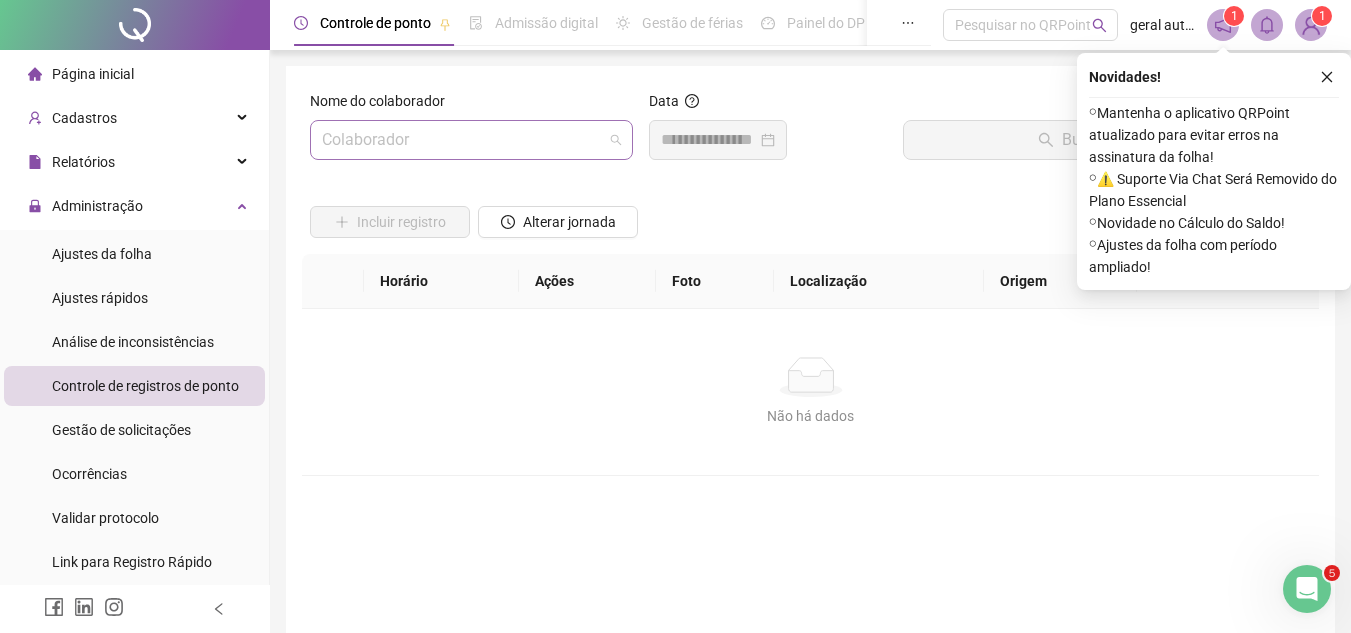 click at bounding box center (462, 140) 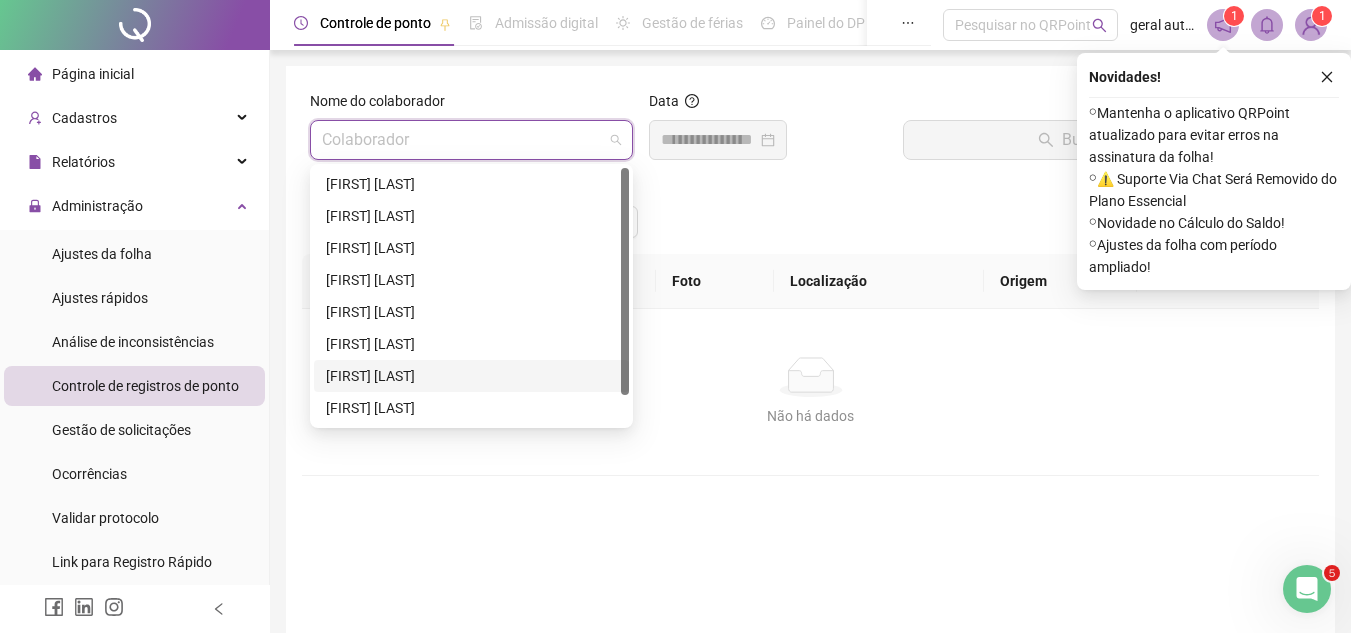click on "[FIRST] [LAST]" at bounding box center [471, 376] 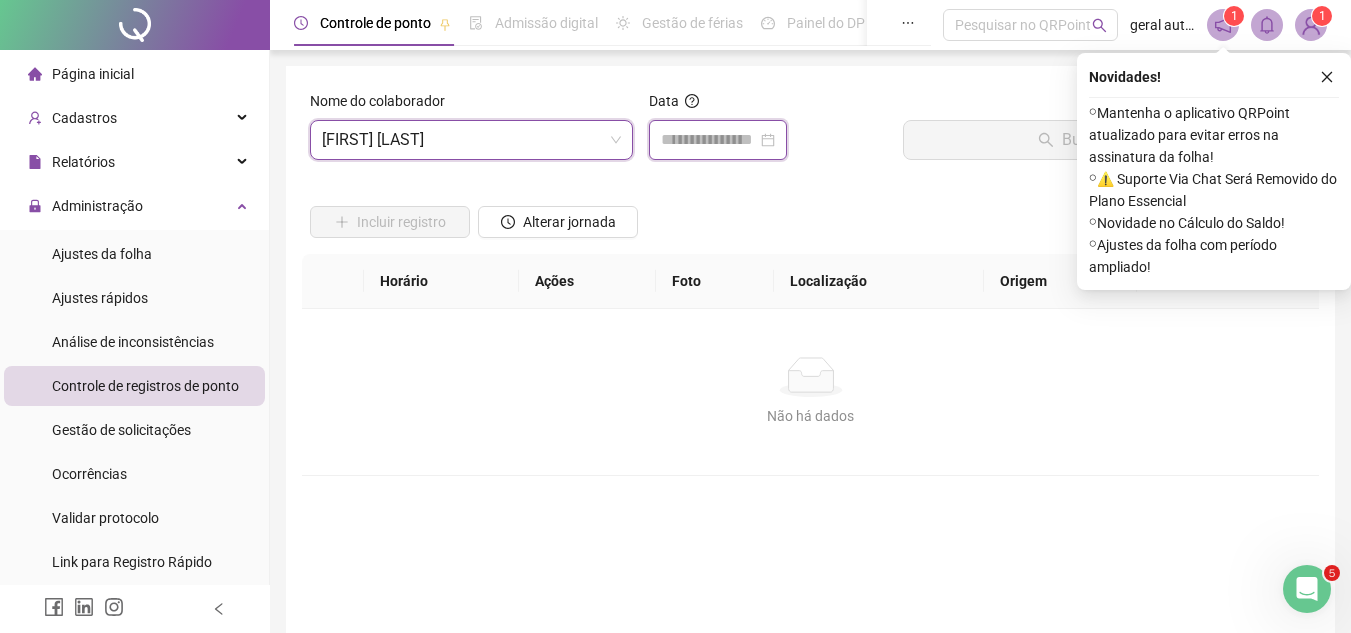 click at bounding box center (709, 140) 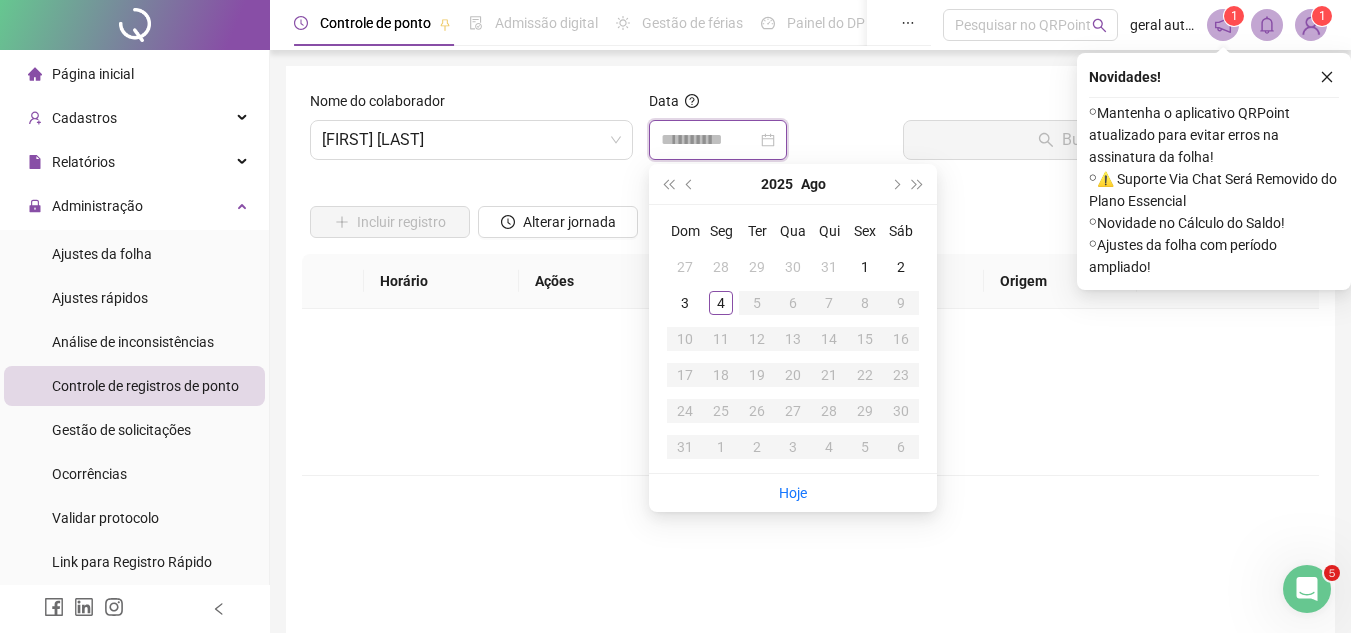 type on "**********" 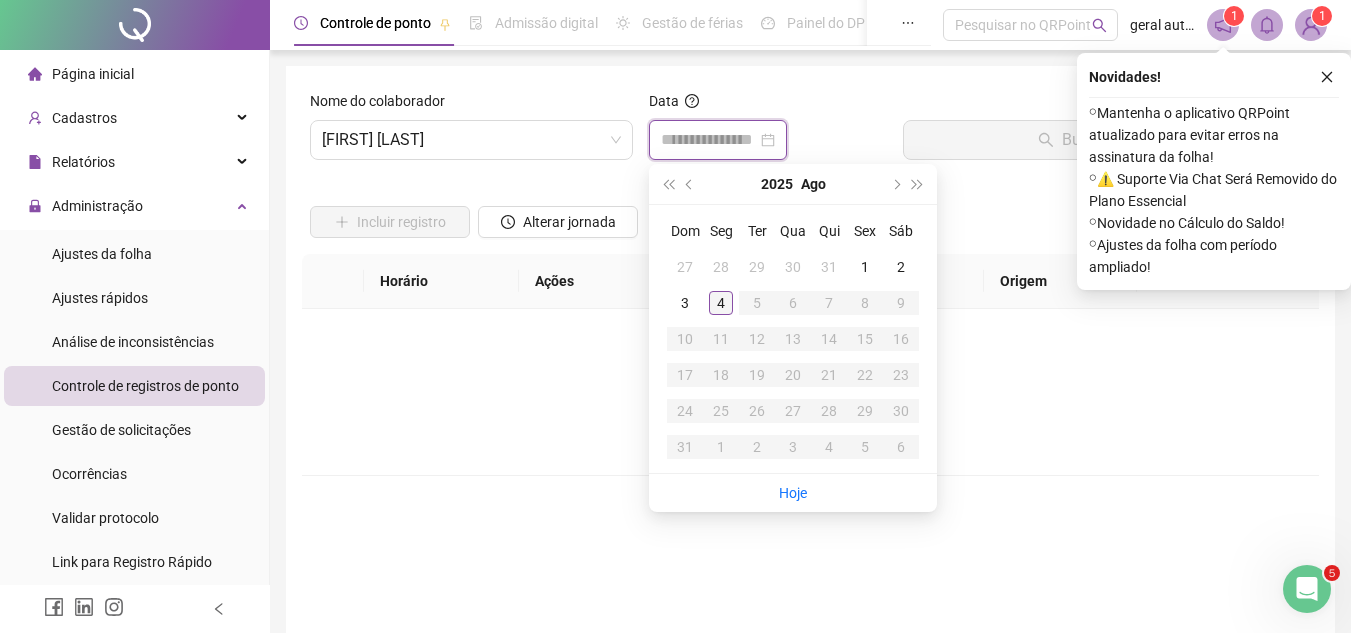 type on "**********" 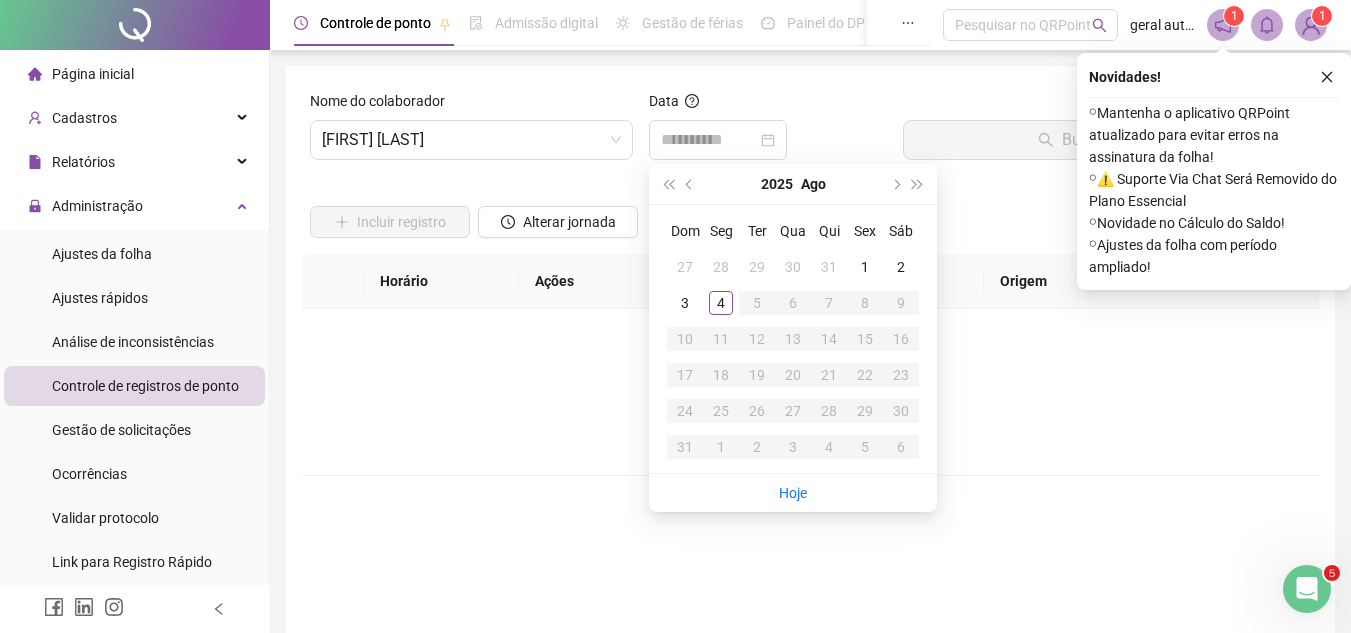 click on "4" at bounding box center (721, 303) 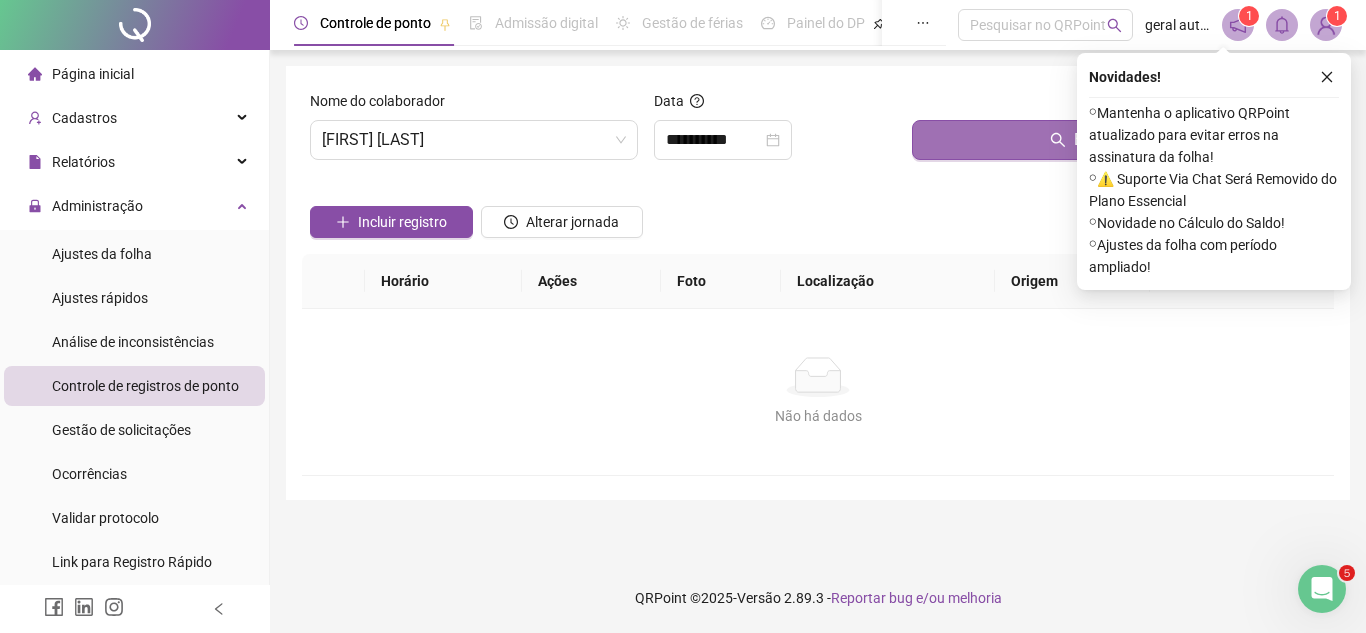 drag, startPoint x: 957, startPoint y: 147, endPoint x: 744, endPoint y: 190, distance: 217.29703 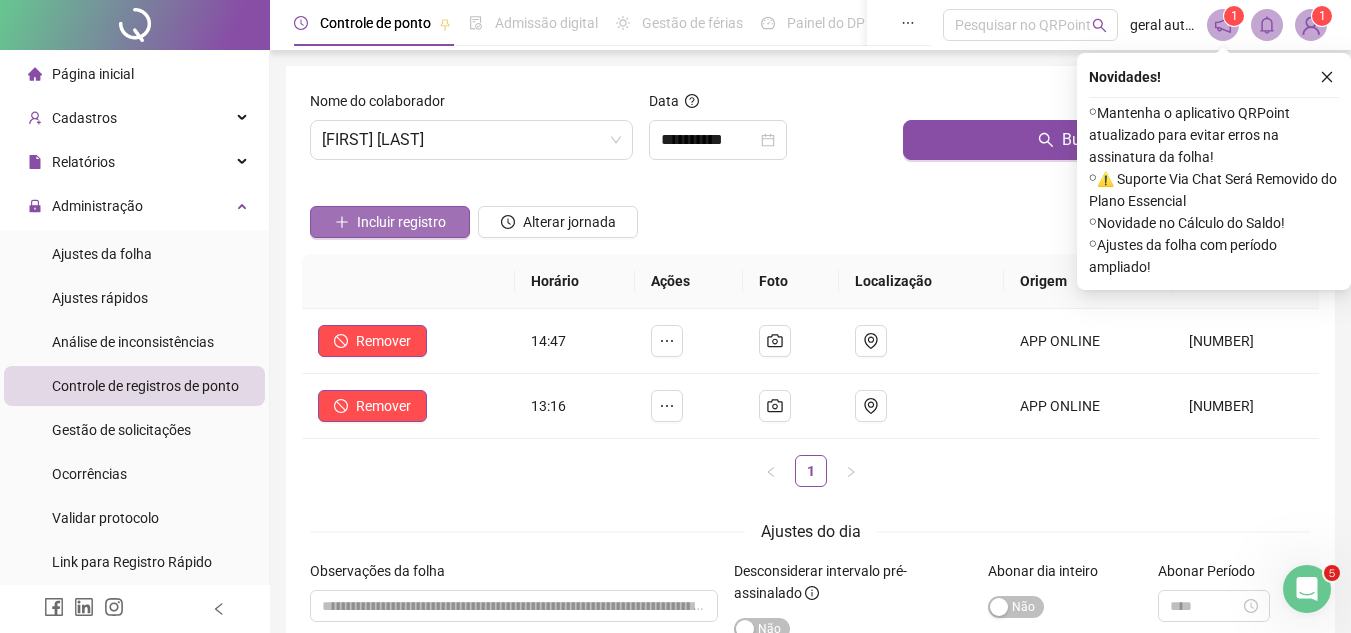 click on "Incluir registro" at bounding box center [401, 222] 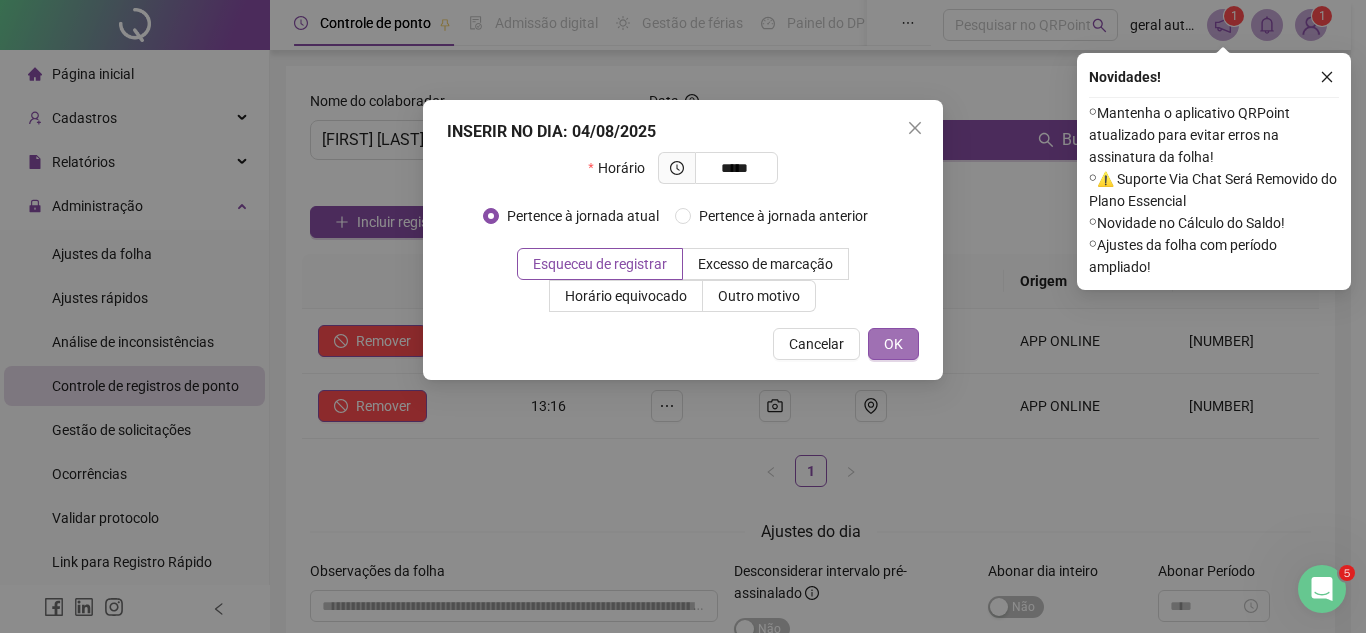 type on "*****" 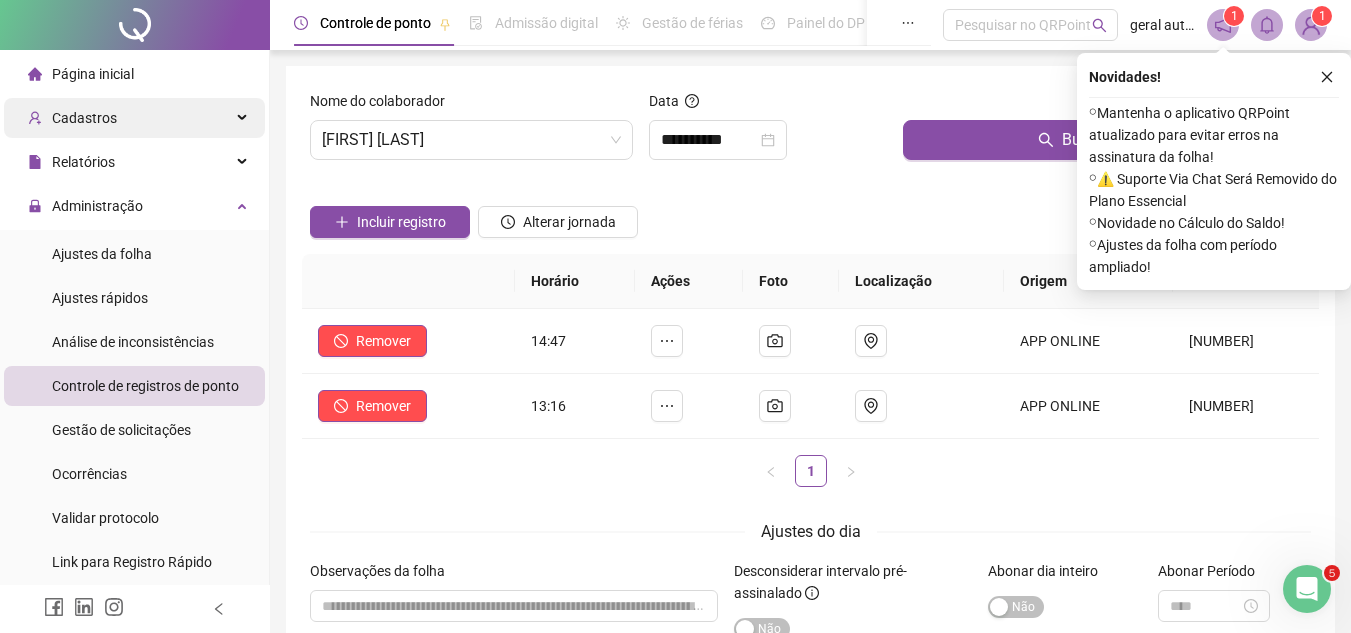 click on "Cadastros" at bounding box center (134, 118) 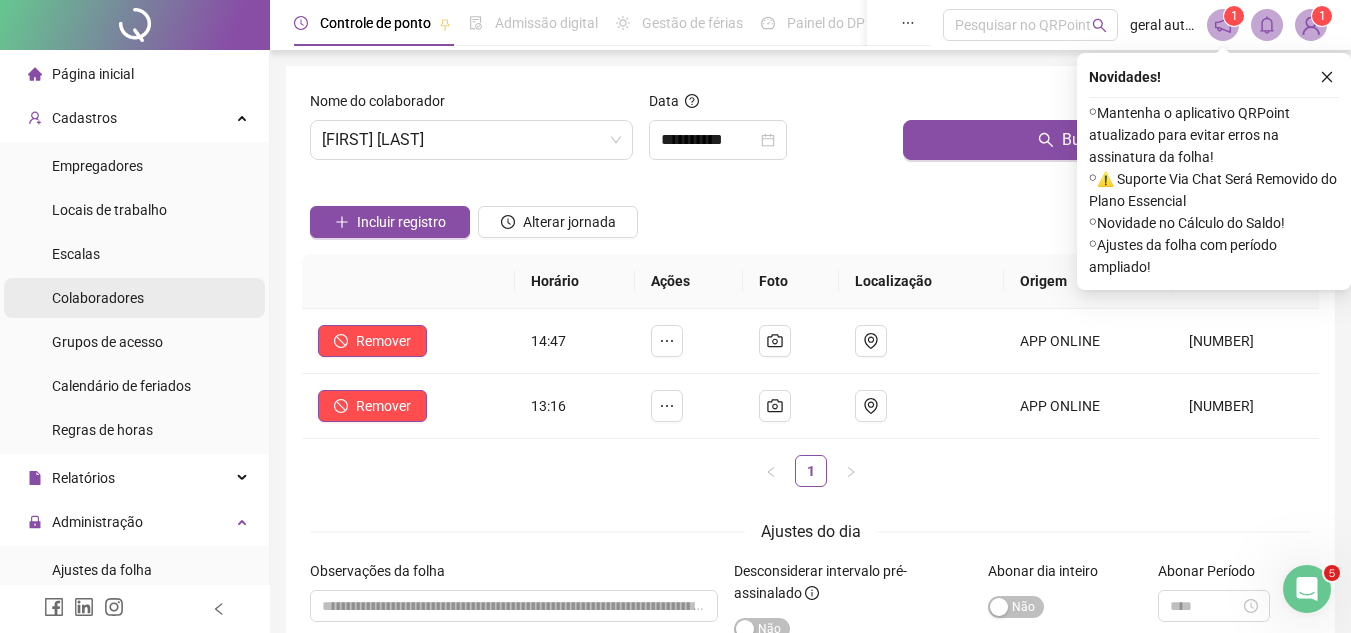 click on "Colaboradores" at bounding box center [134, 298] 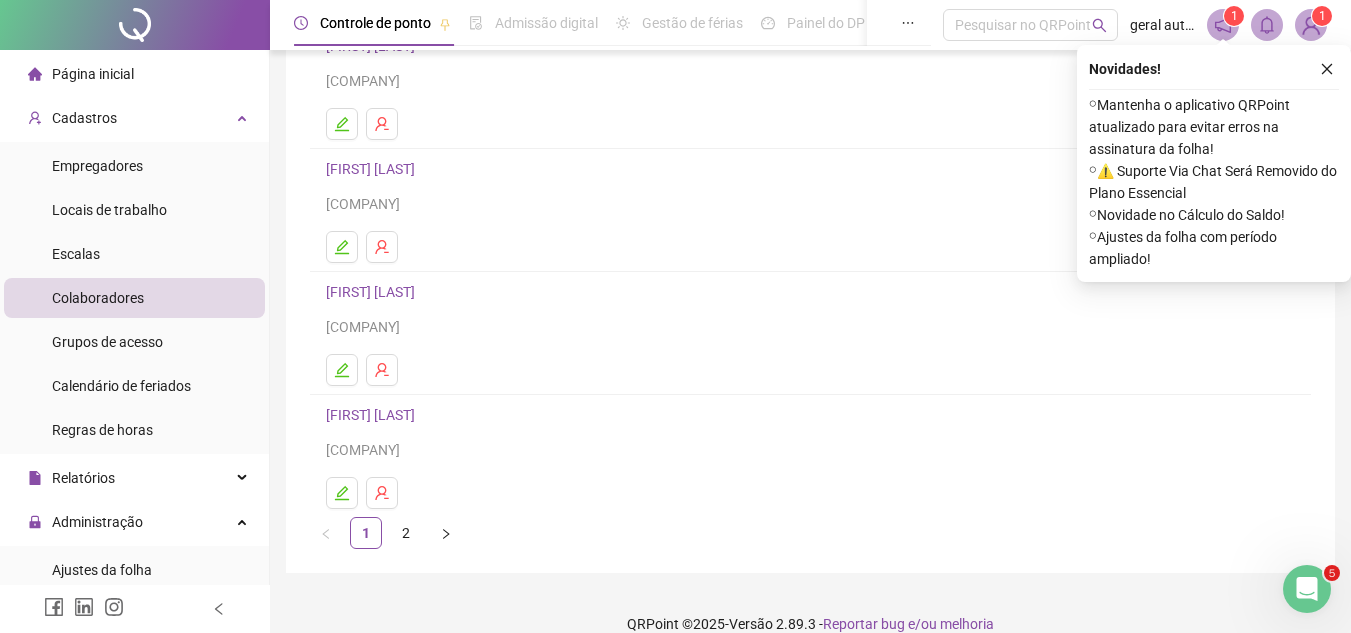 scroll, scrollTop: 334, scrollLeft: 0, axis: vertical 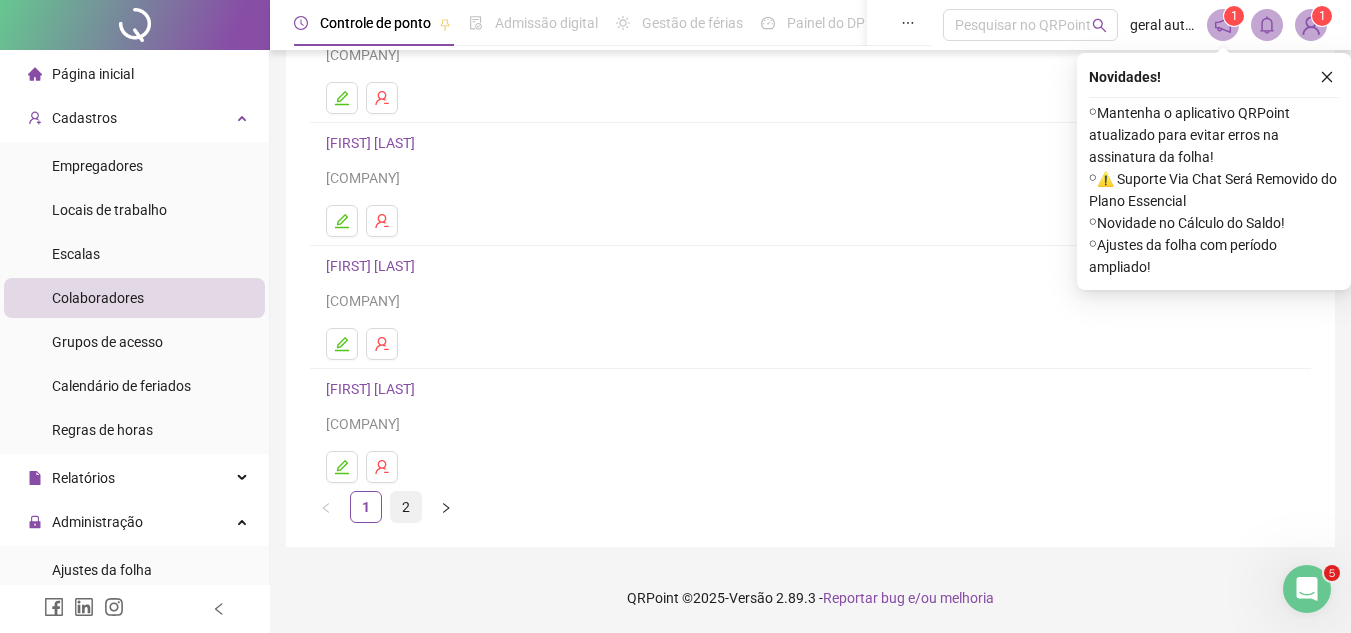 click on "2" at bounding box center (406, 507) 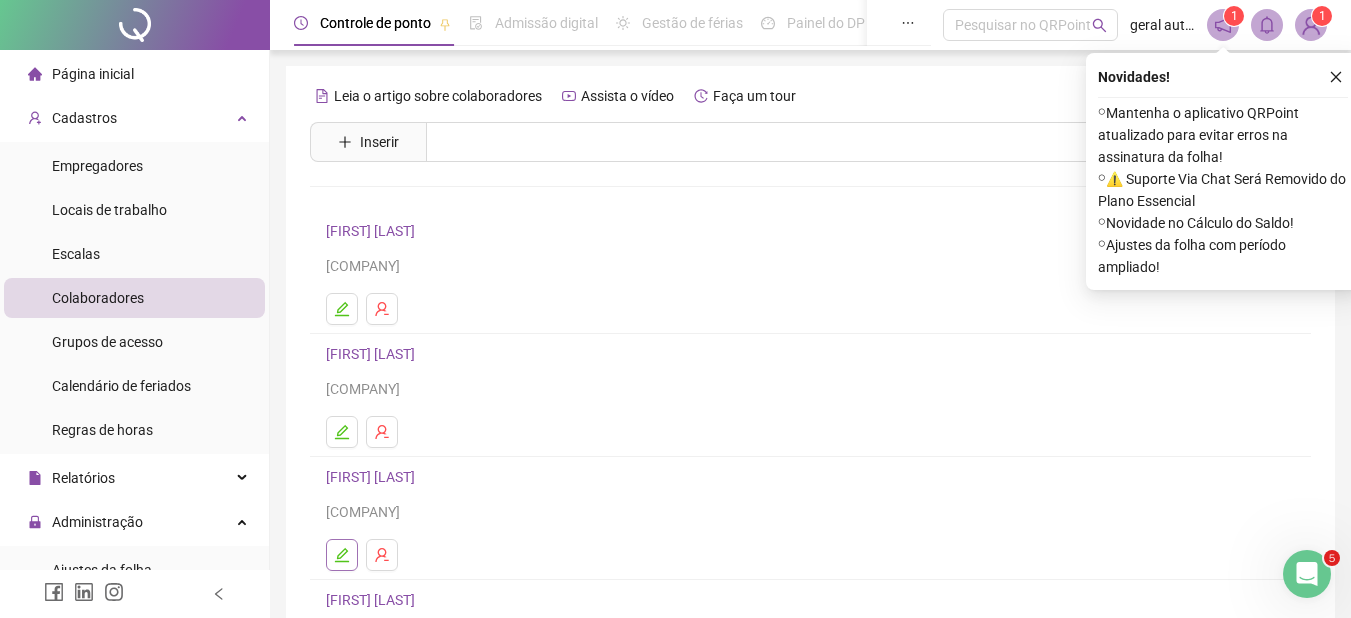 click 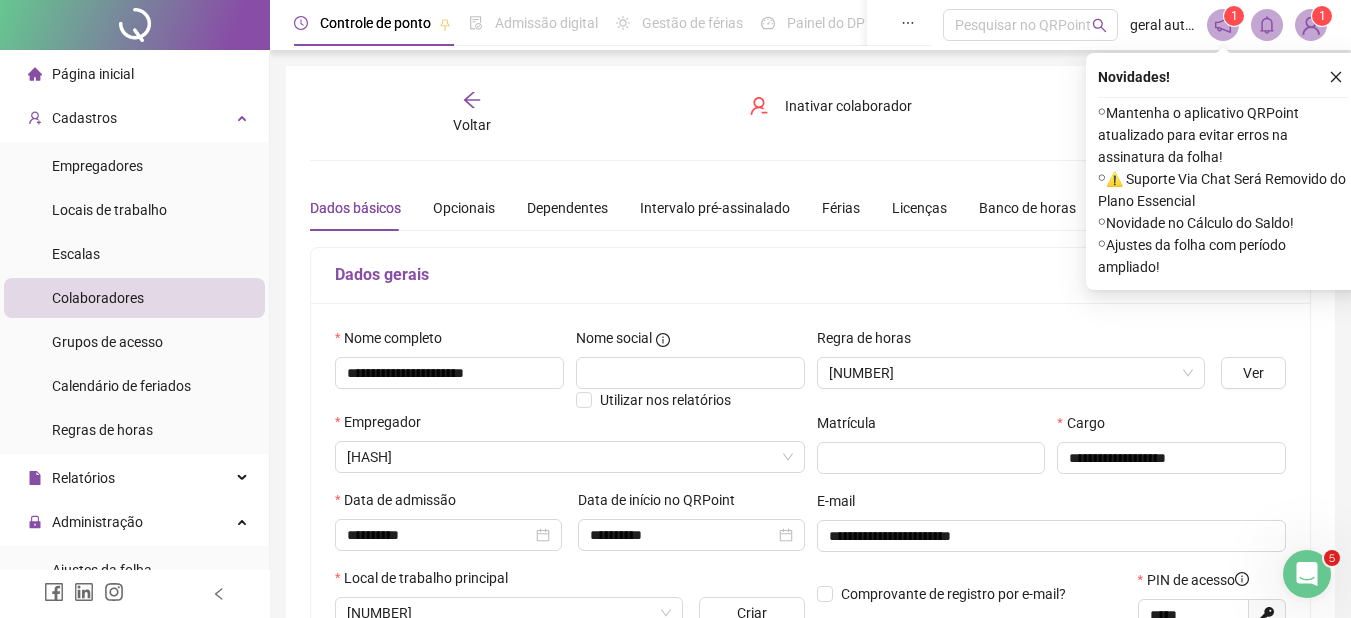 type on "**********" 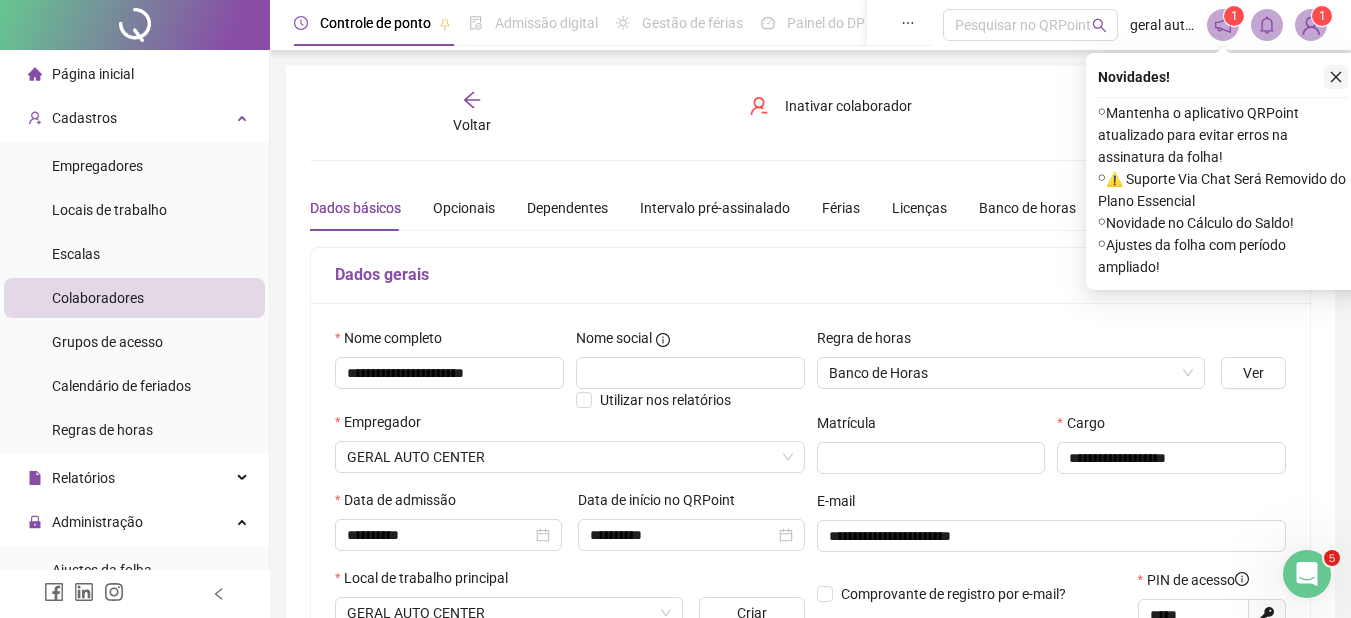 click 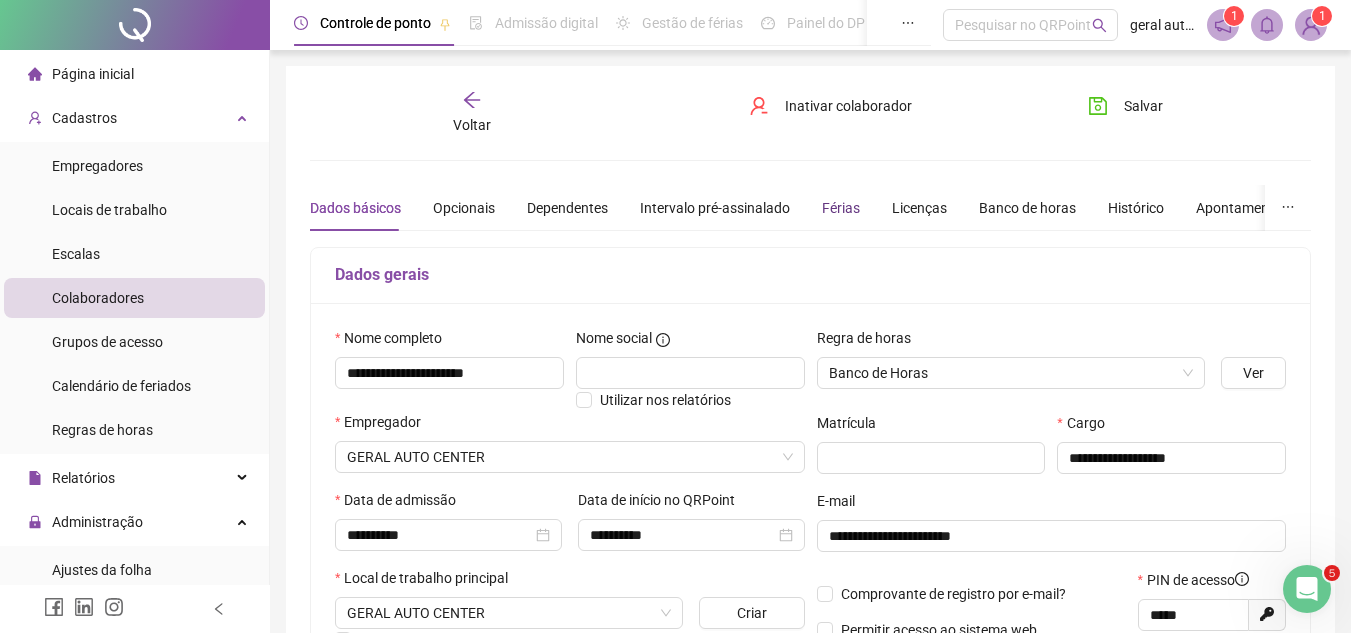 click on "Férias" at bounding box center (841, 208) 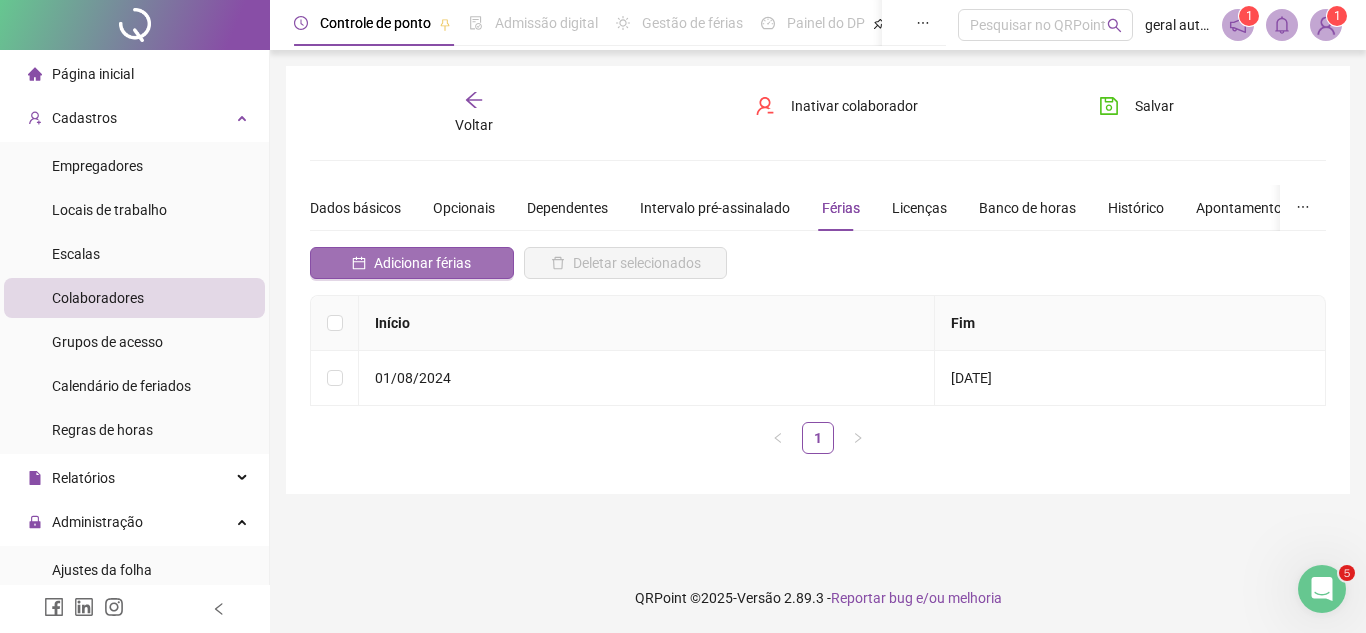 click on "Adicionar férias" at bounding box center [422, 263] 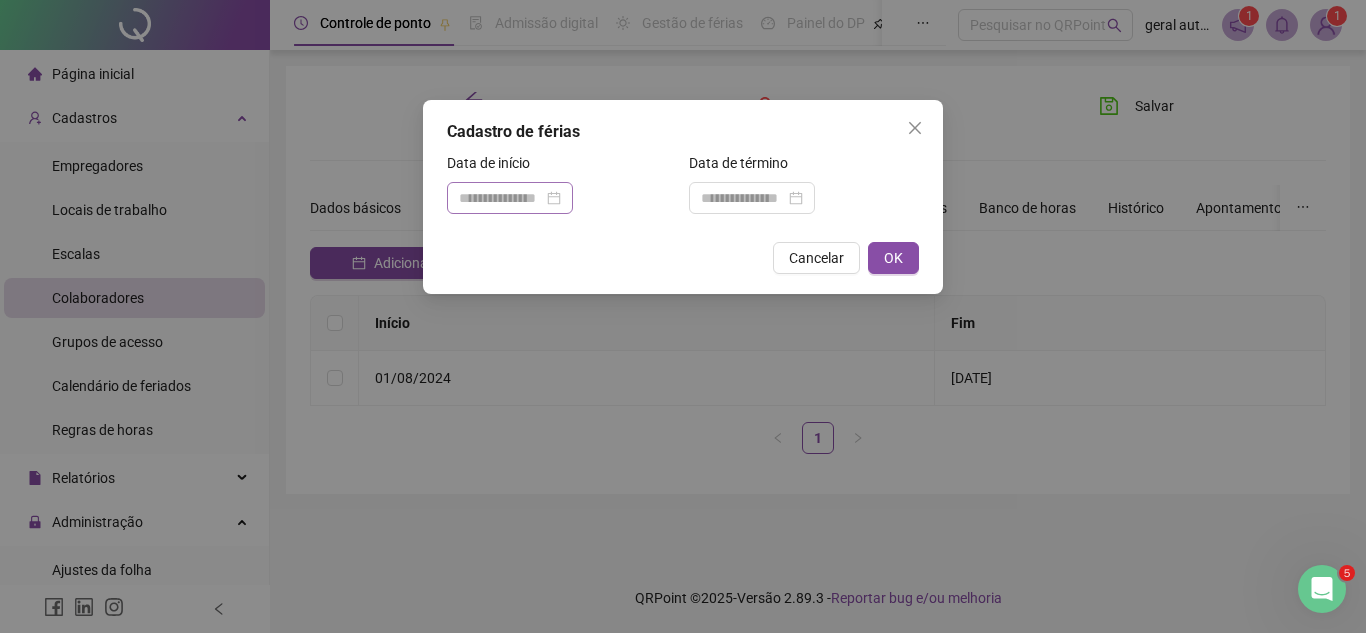click at bounding box center [510, 198] 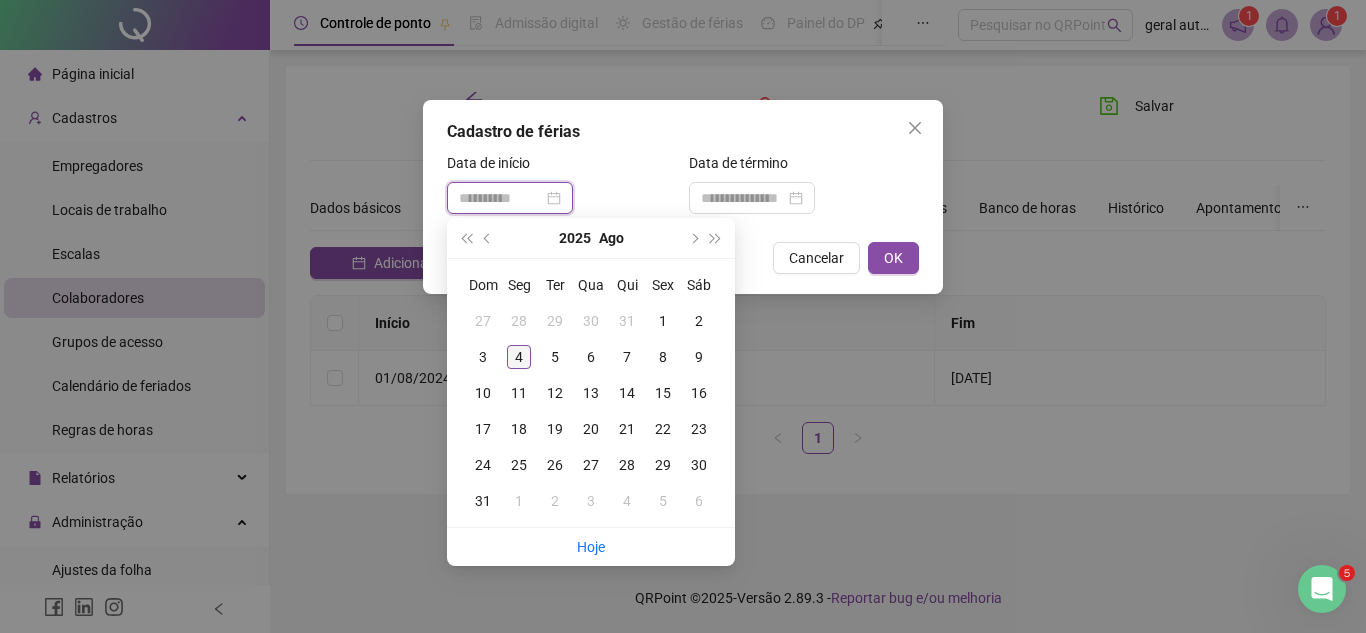 type on "**********" 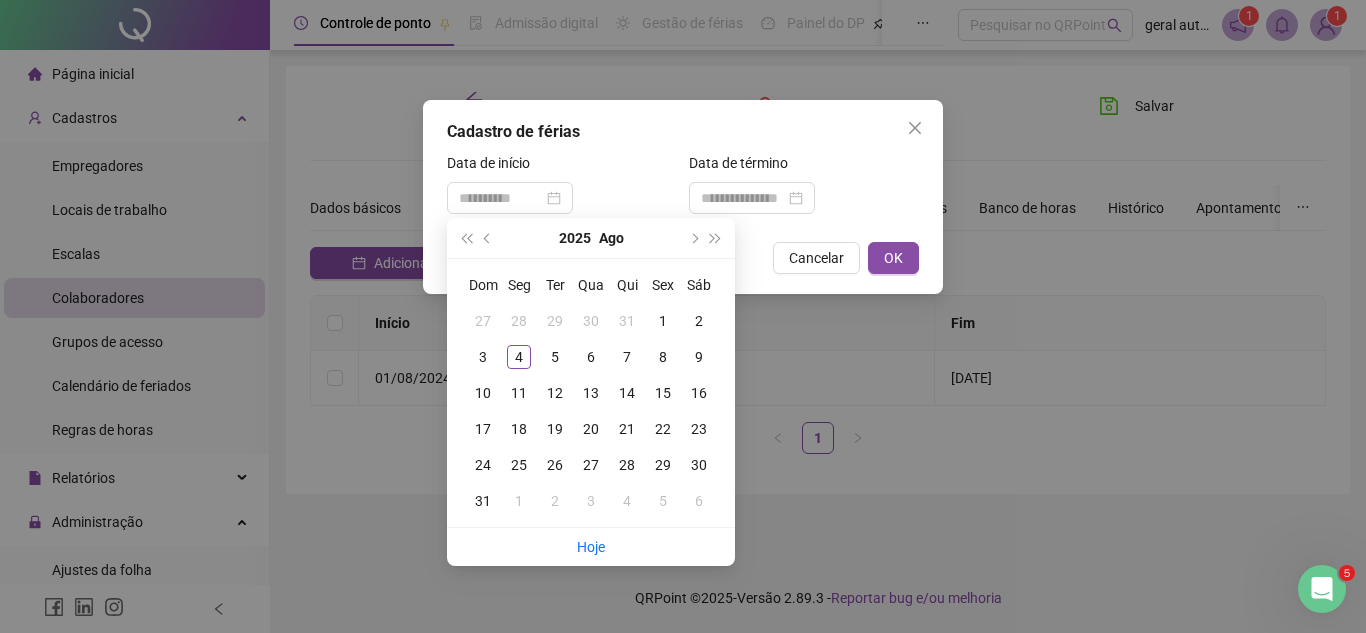 drag, startPoint x: 521, startPoint y: 352, endPoint x: 588, endPoint y: 303, distance: 83.00603 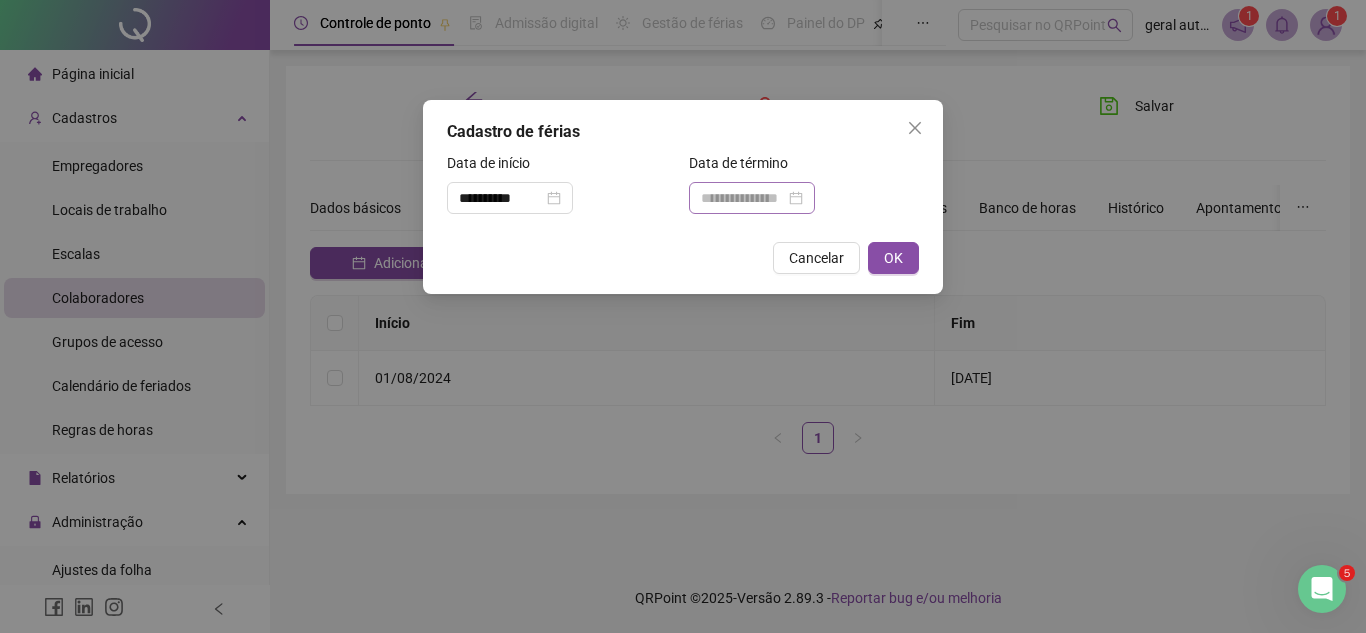 click at bounding box center [752, 198] 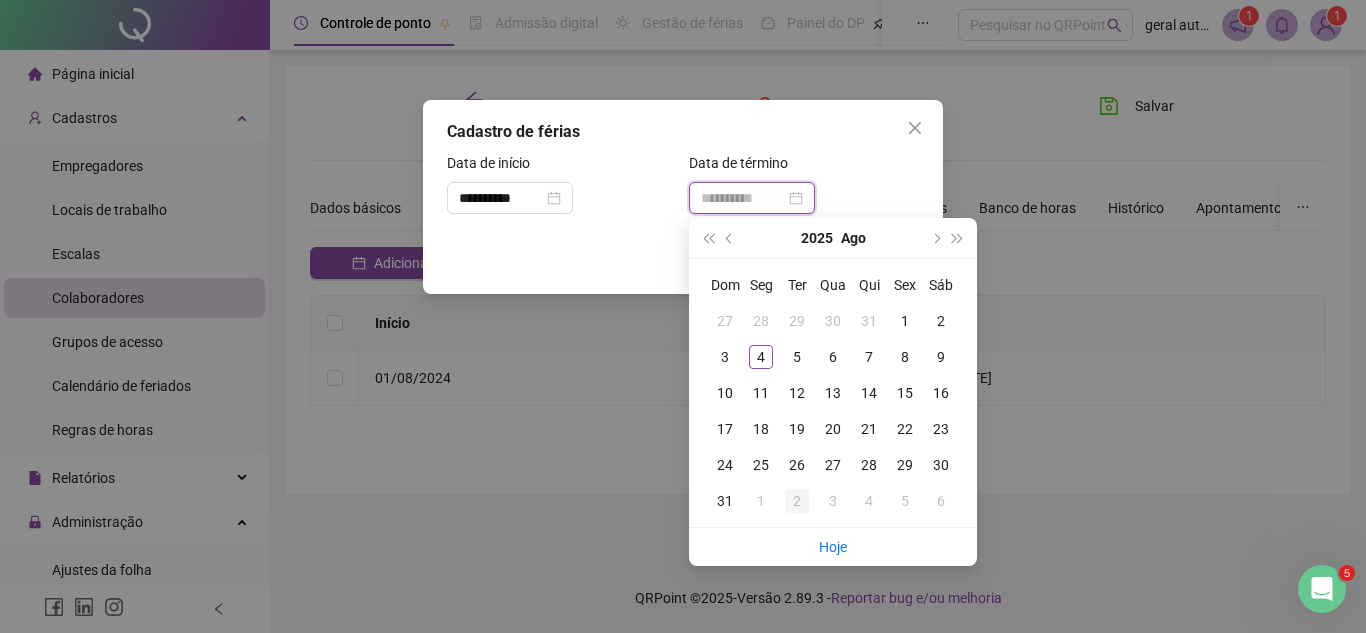 type on "**********" 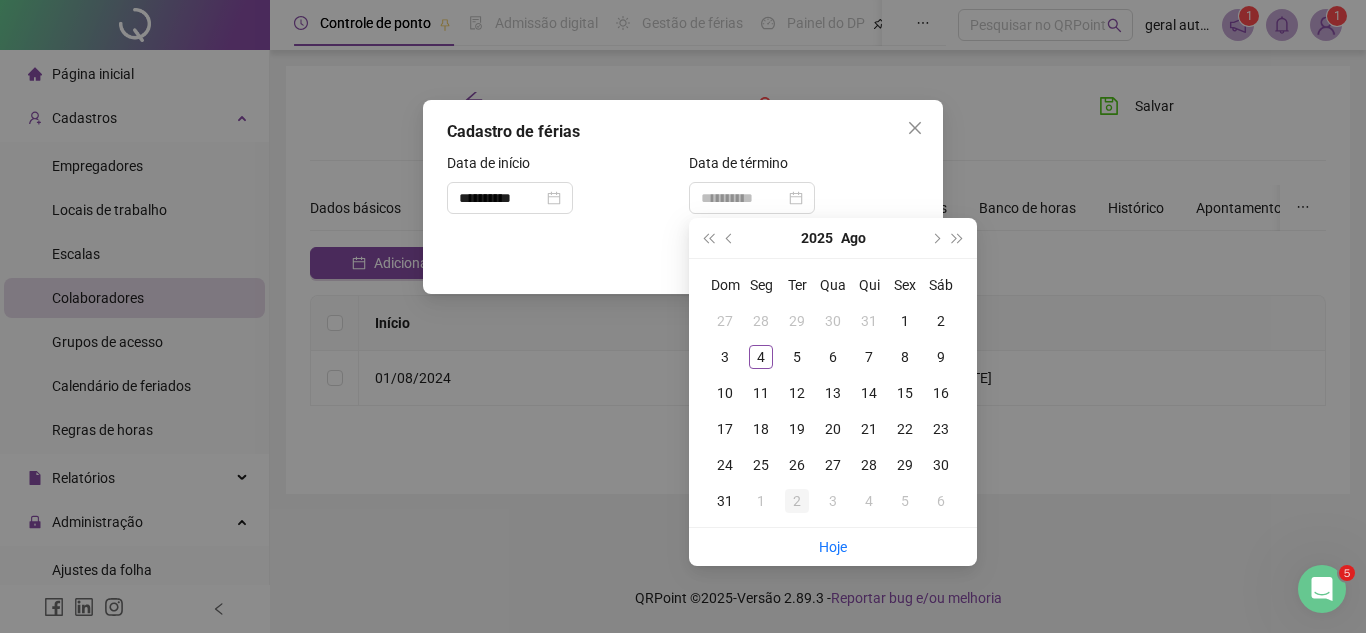 click on "2" at bounding box center (797, 501) 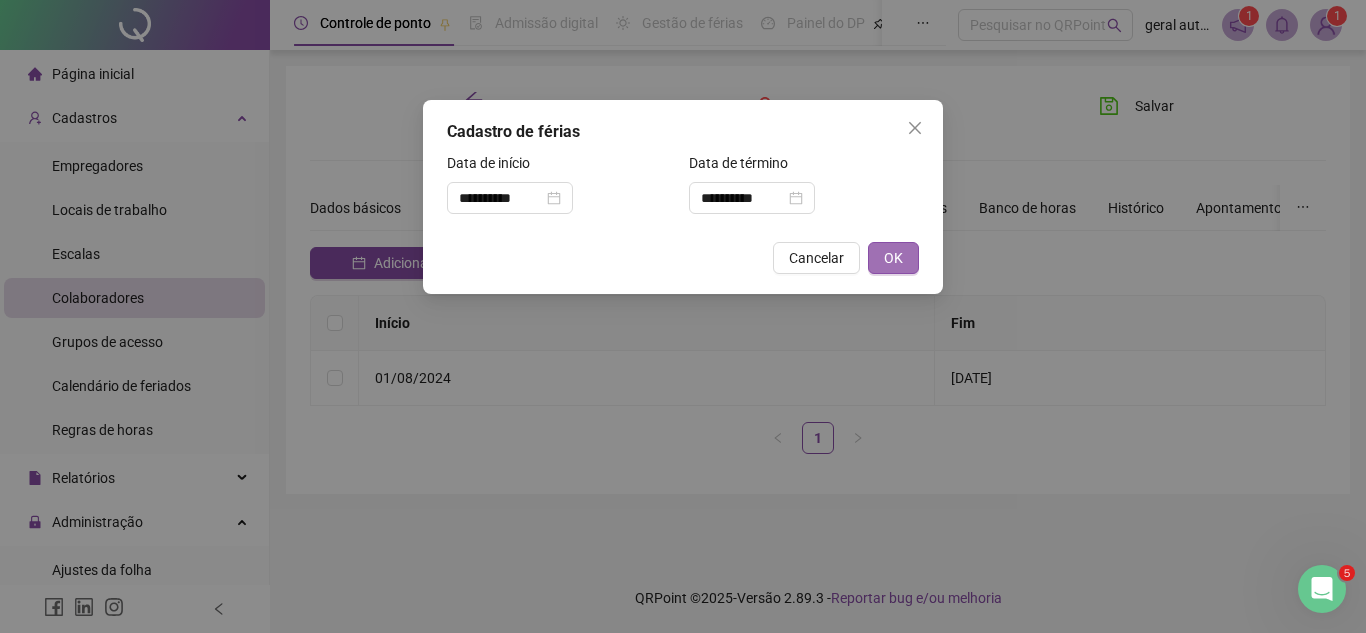 click on "OK" at bounding box center (893, 258) 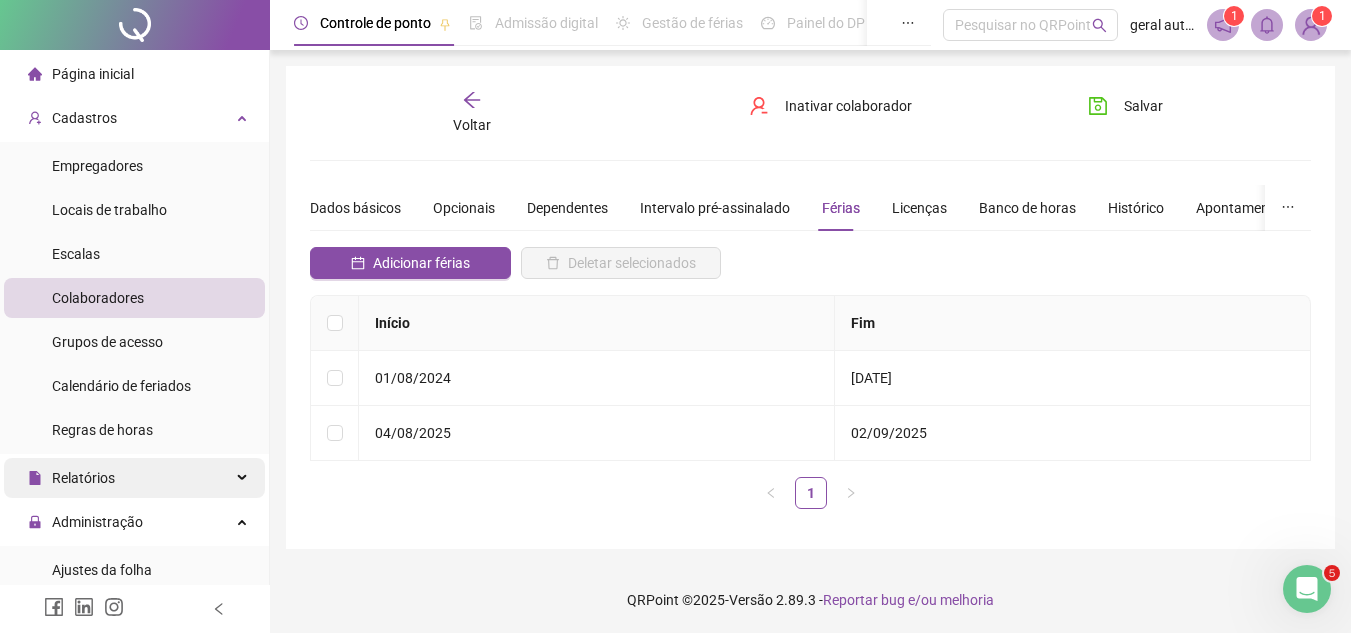 scroll, scrollTop: 300, scrollLeft: 0, axis: vertical 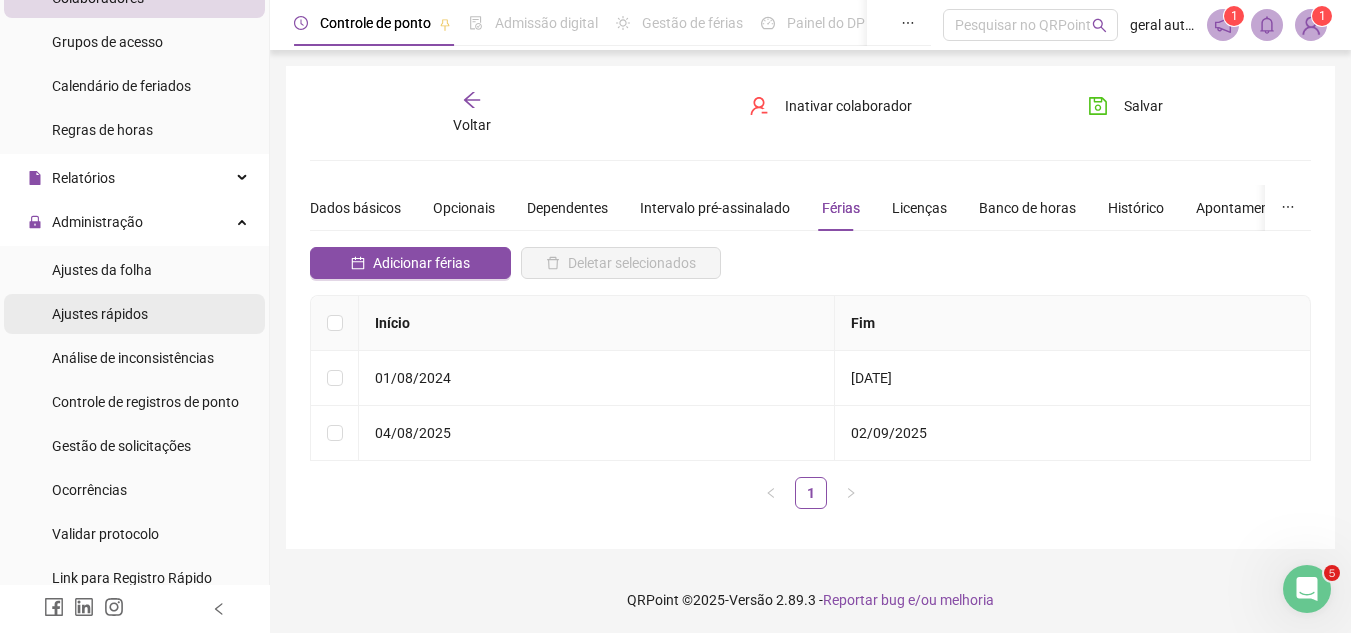 click on "Ajustes rápidos" at bounding box center [100, 314] 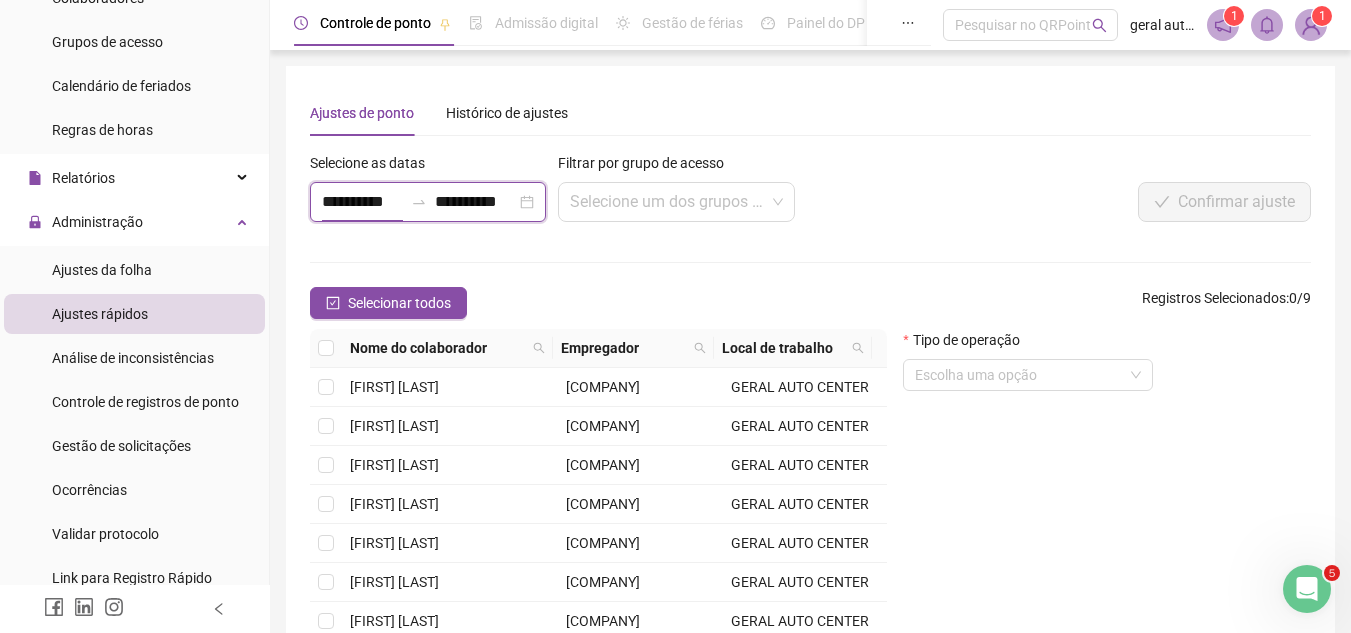 click on "**********" at bounding box center [362, 202] 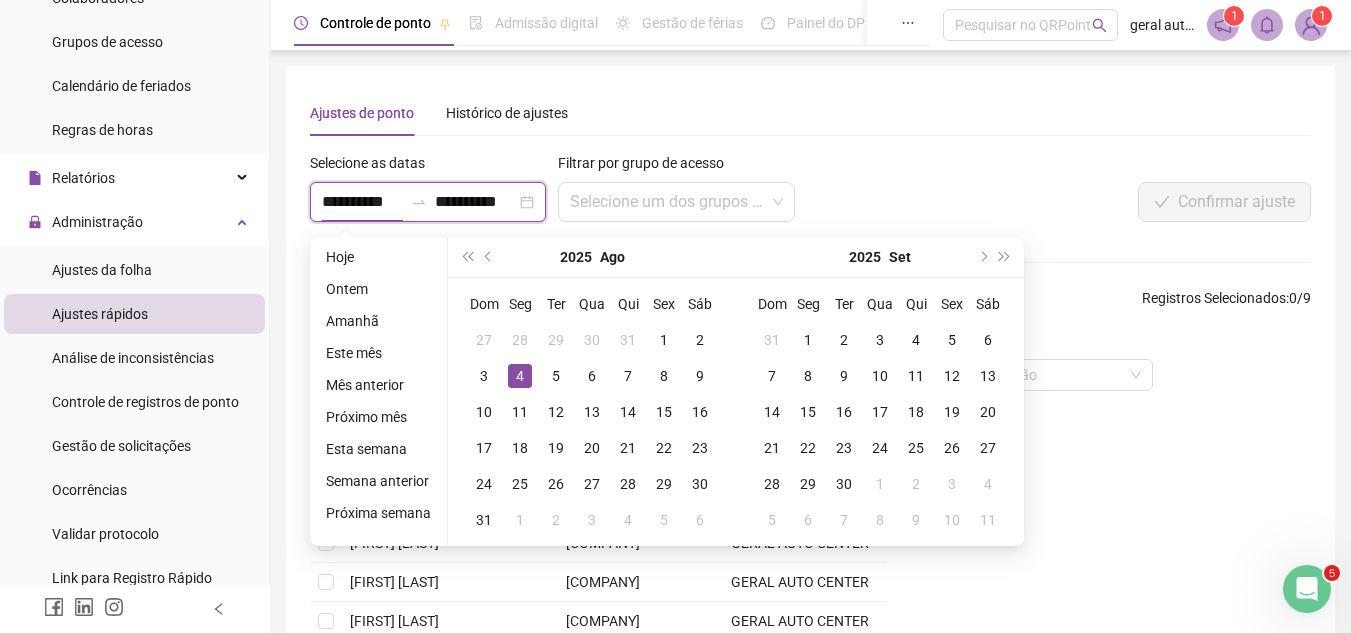 drag, startPoint x: 338, startPoint y: 203, endPoint x: 317, endPoint y: 208, distance: 21.587032 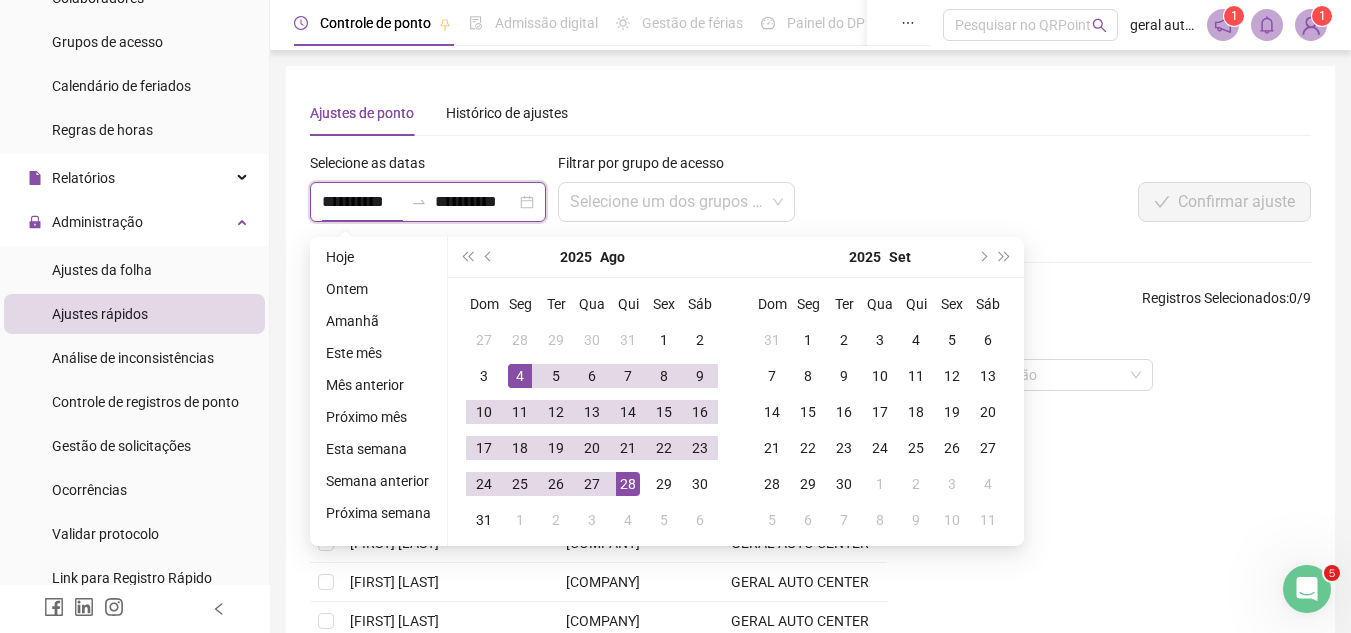 click on "**********" at bounding box center (362, 202) 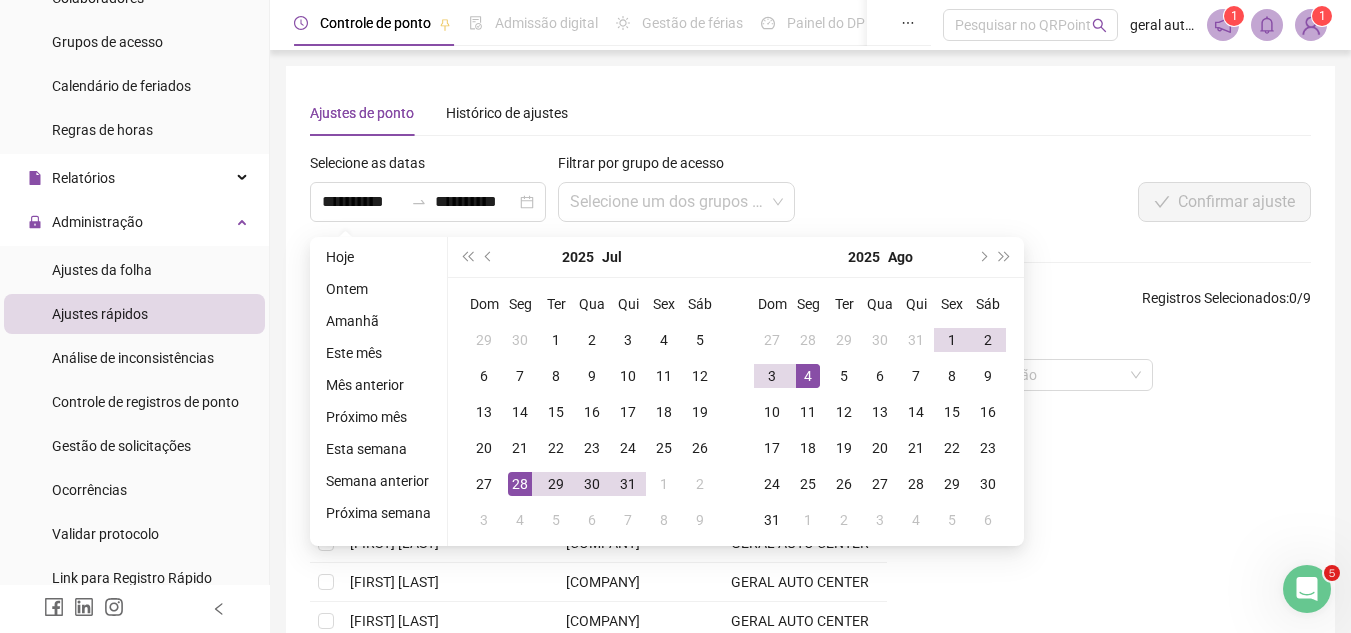 type on "**********" 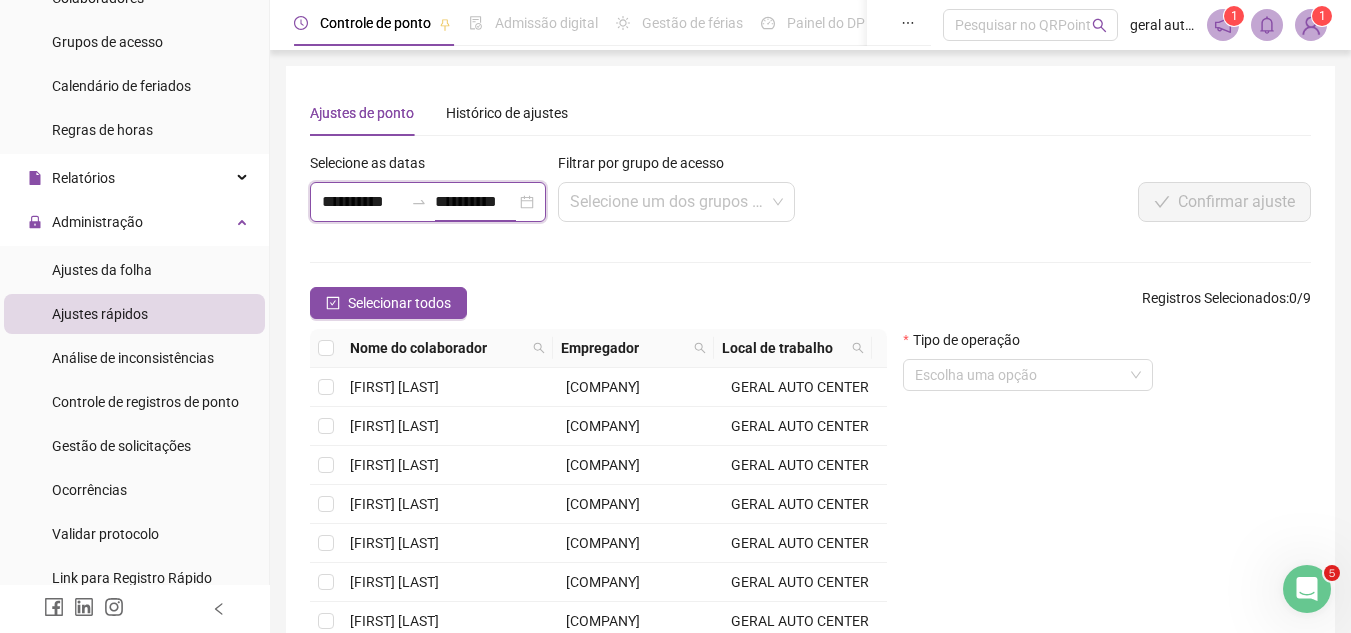 drag, startPoint x: 449, startPoint y: 201, endPoint x: 465, endPoint y: 213, distance: 20 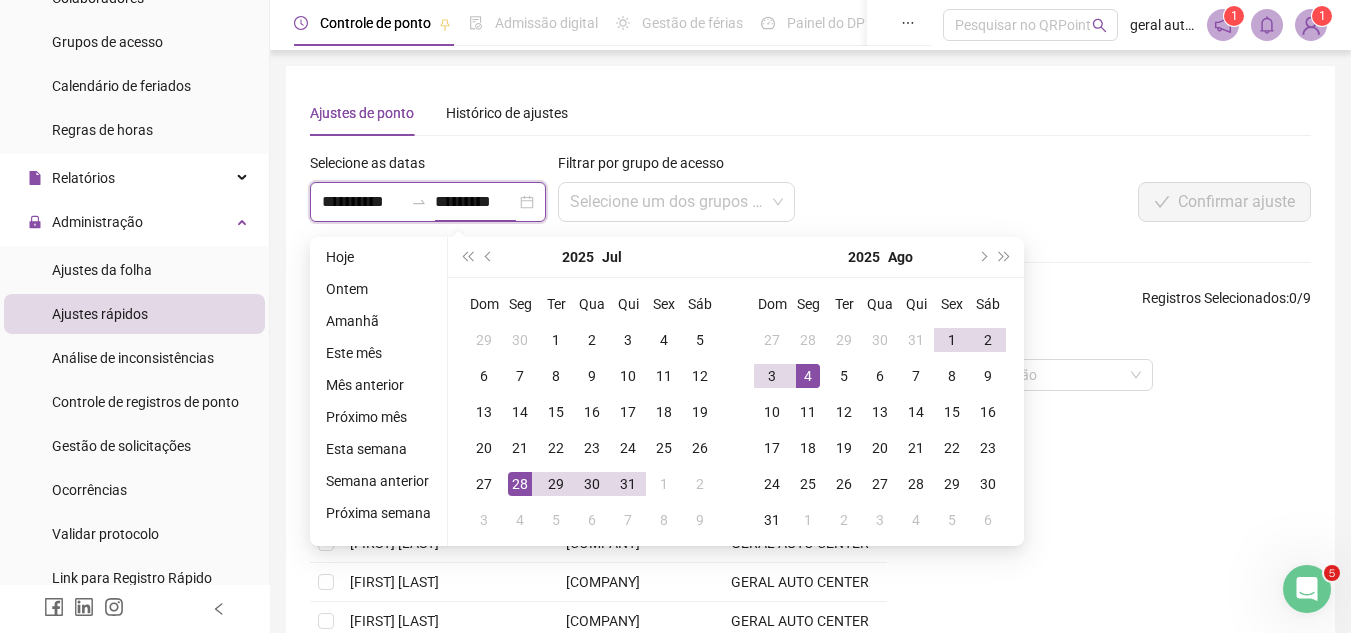 type on "**********" 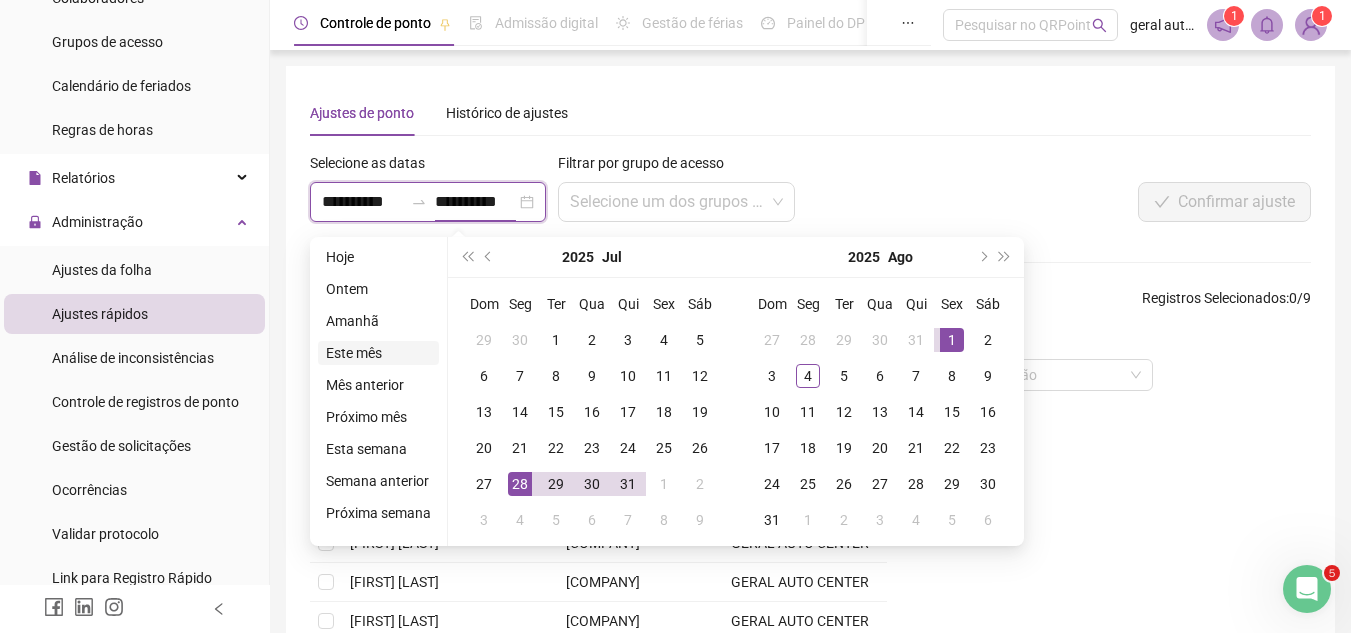 type on "**********" 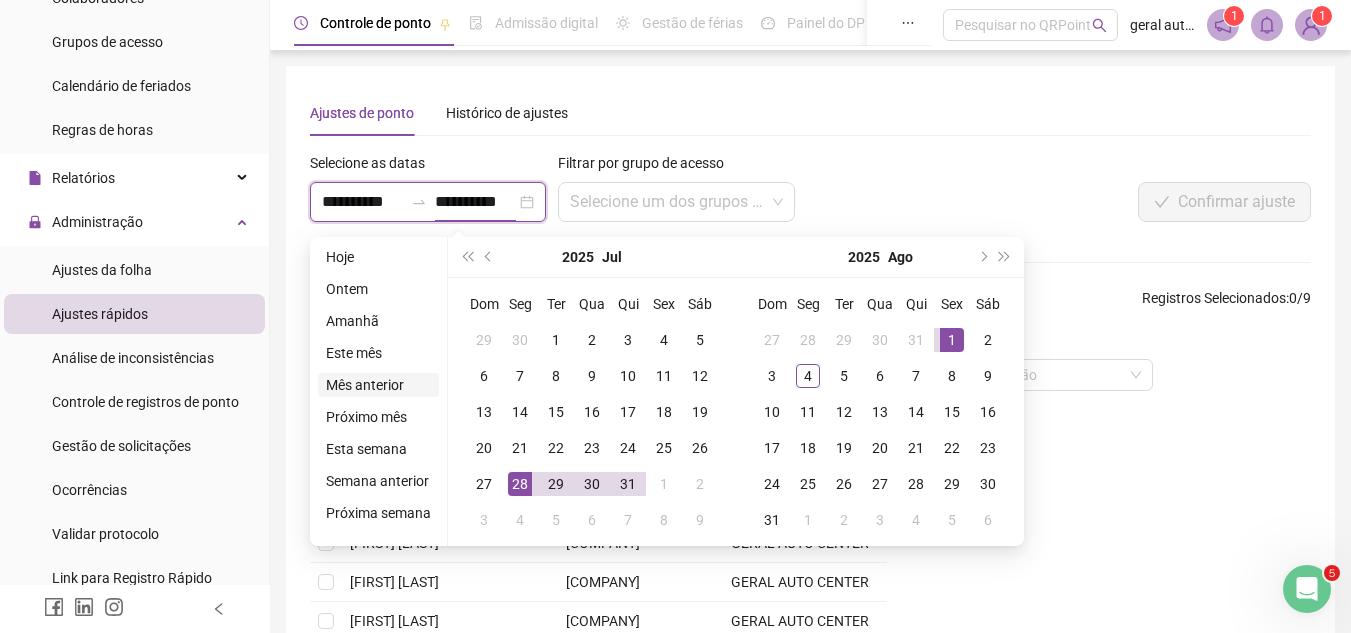 type on "**********" 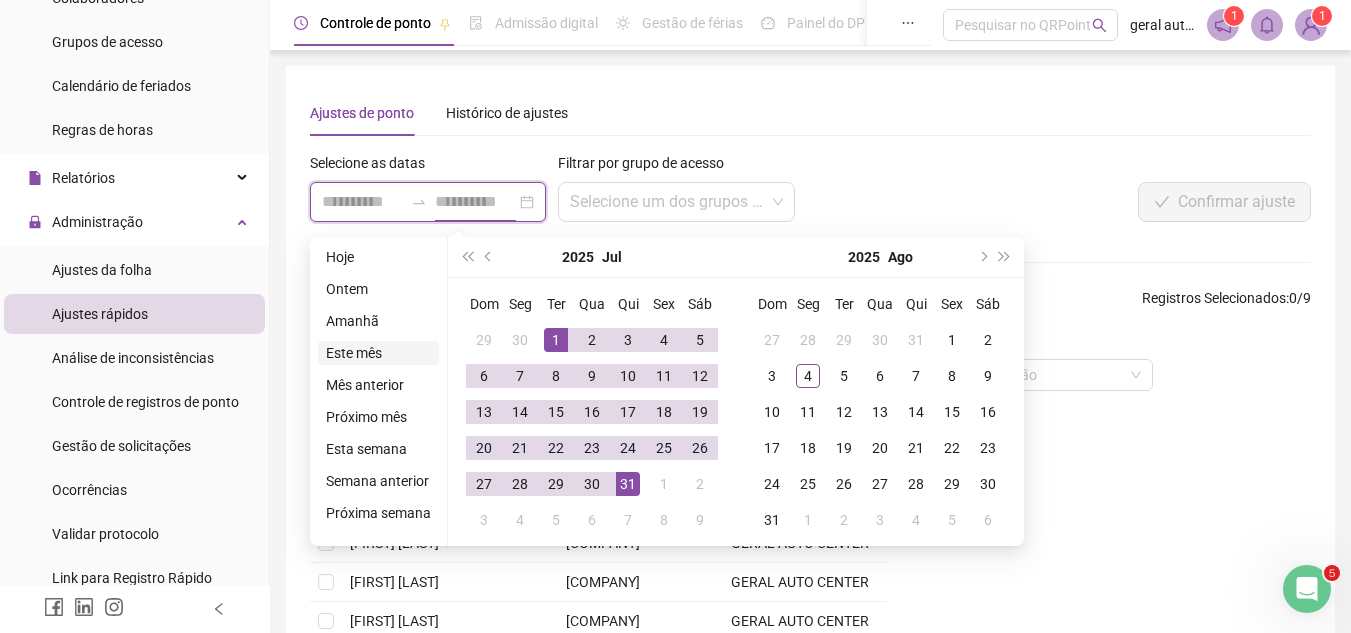 type on "**********" 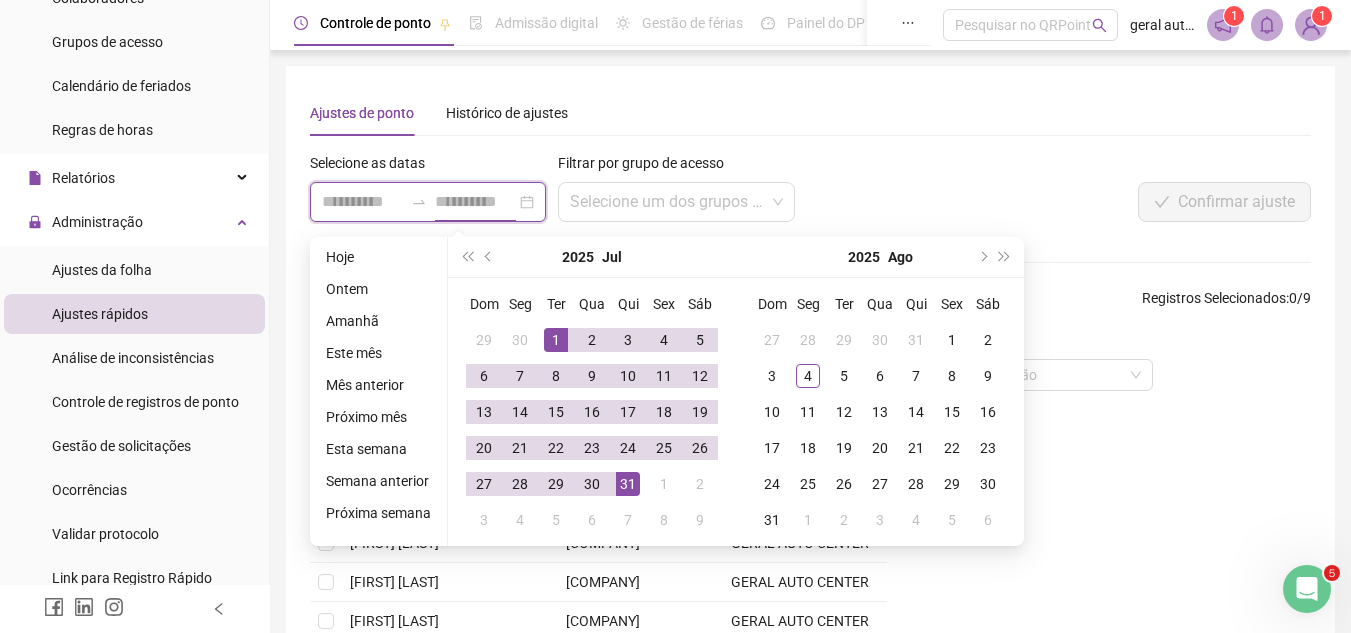 type on "**********" 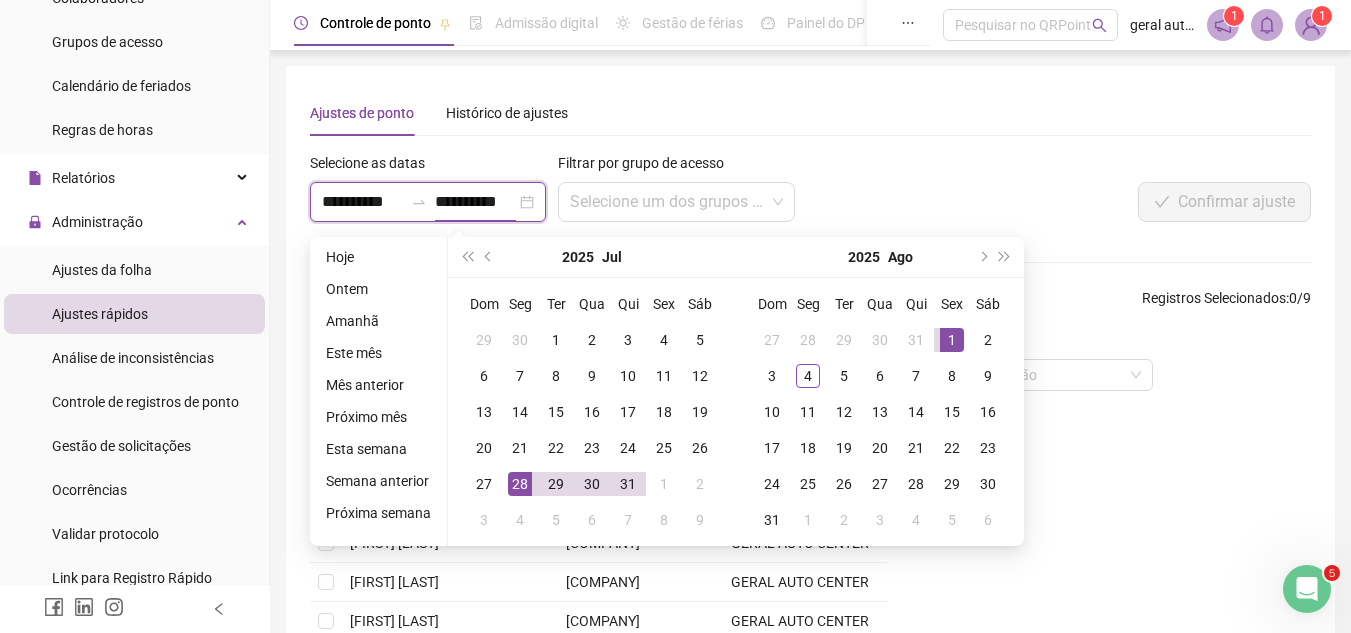 type on "**********" 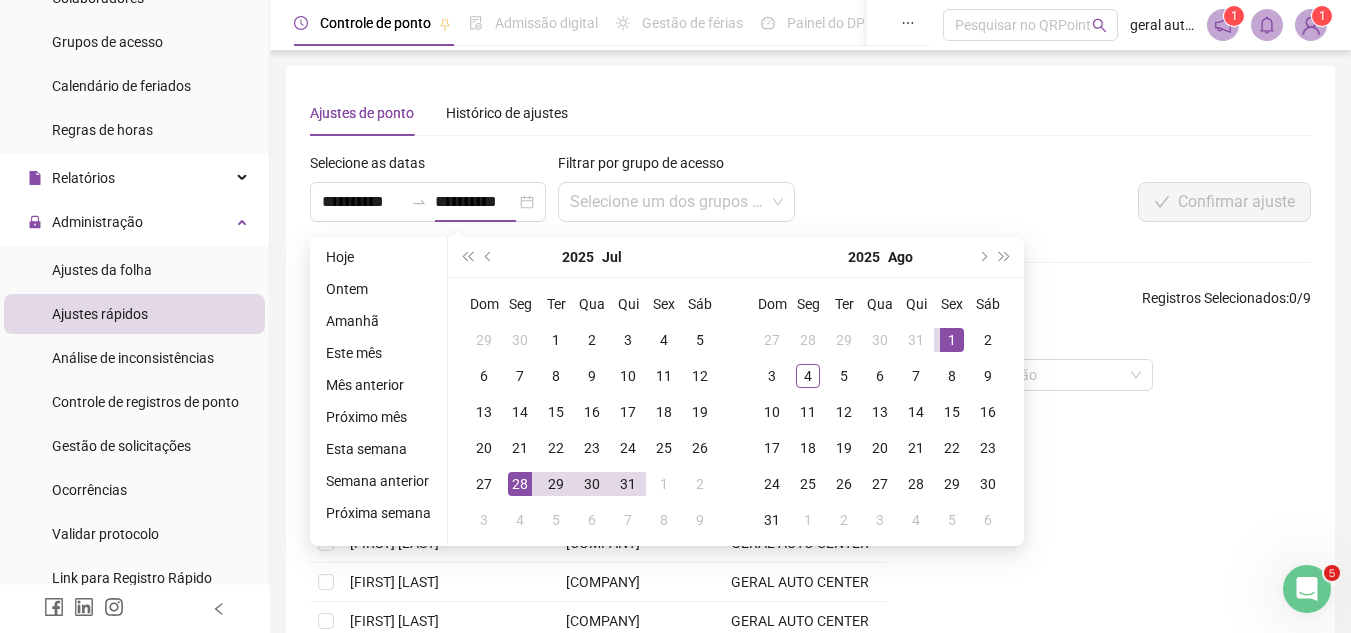 click on "**********" at bounding box center (602, 195) 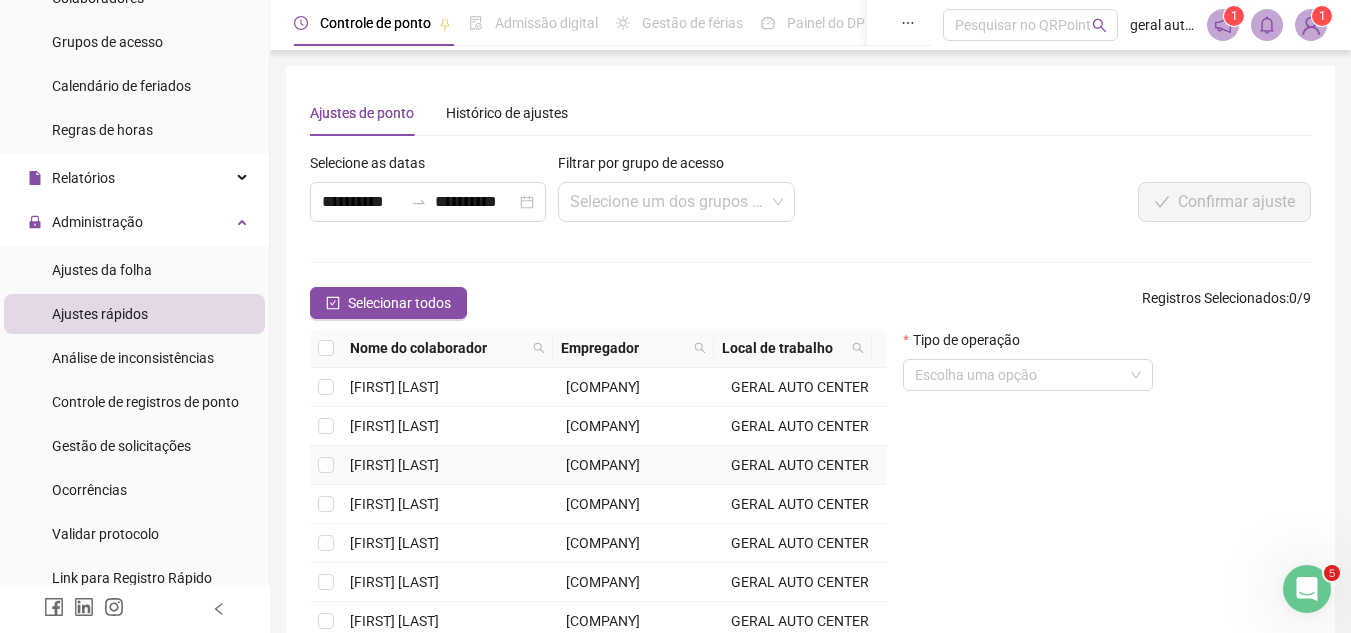 scroll, scrollTop: 100, scrollLeft: 0, axis: vertical 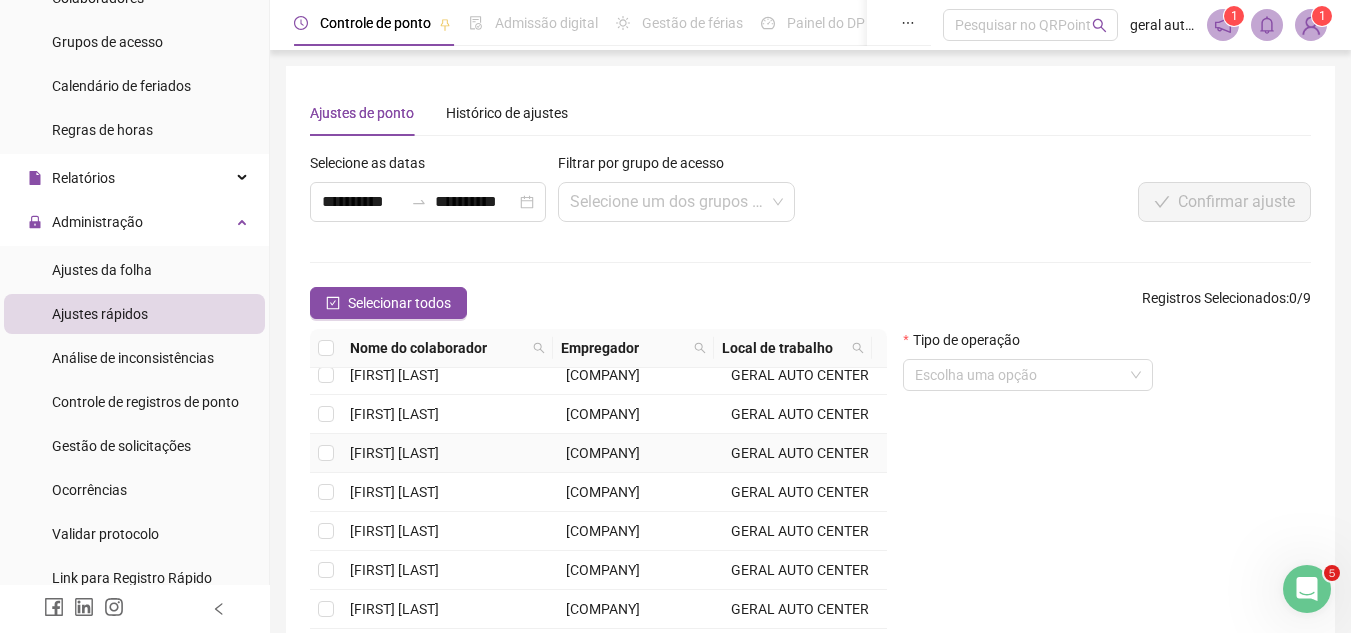click at bounding box center (326, 453) 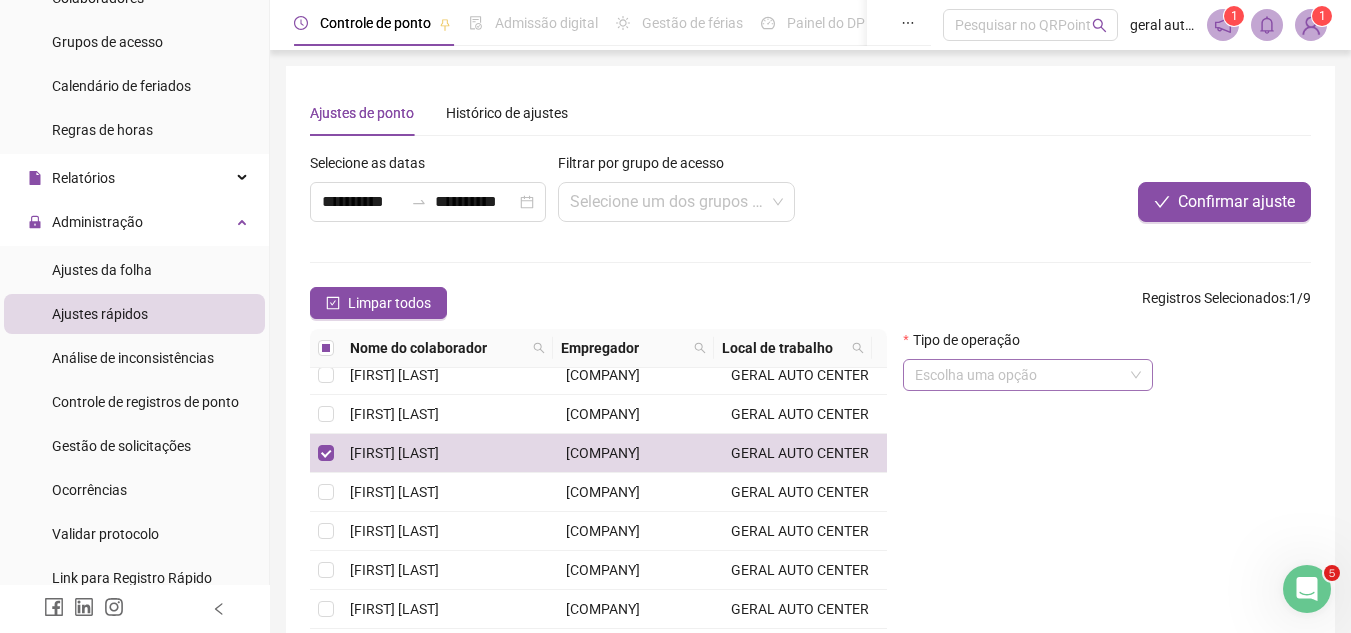 click at bounding box center (1019, 375) 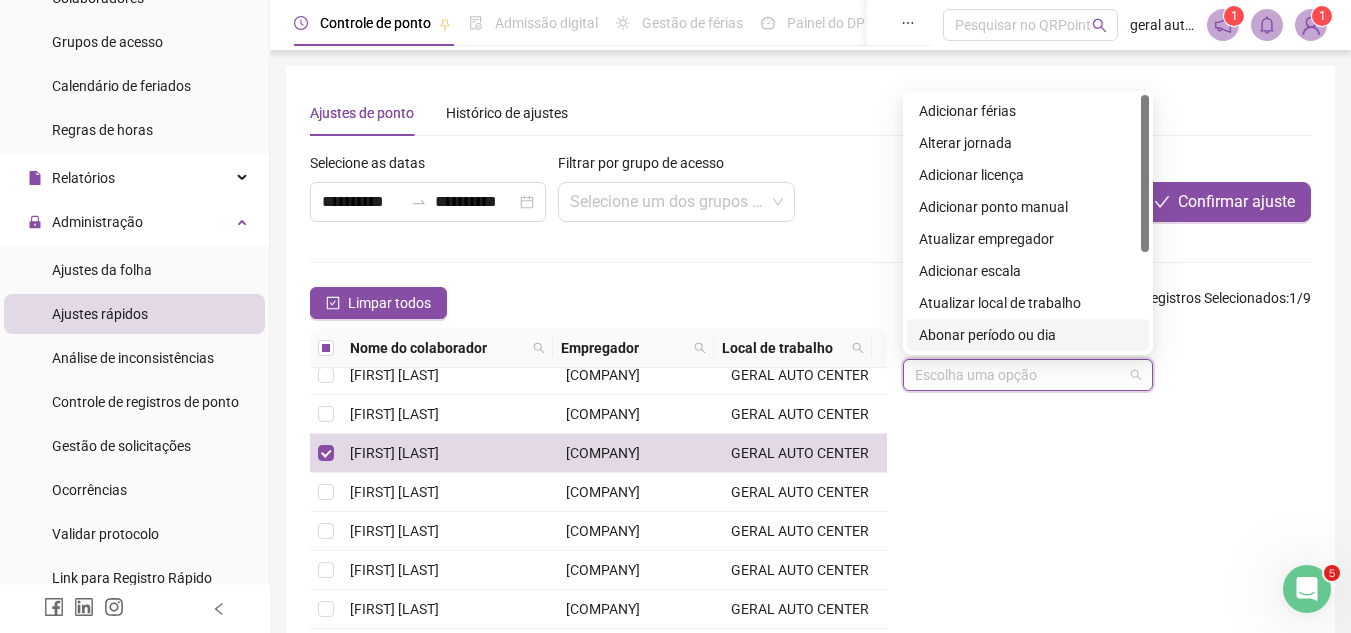 click on "Abonar período ou dia" at bounding box center (1028, 335) 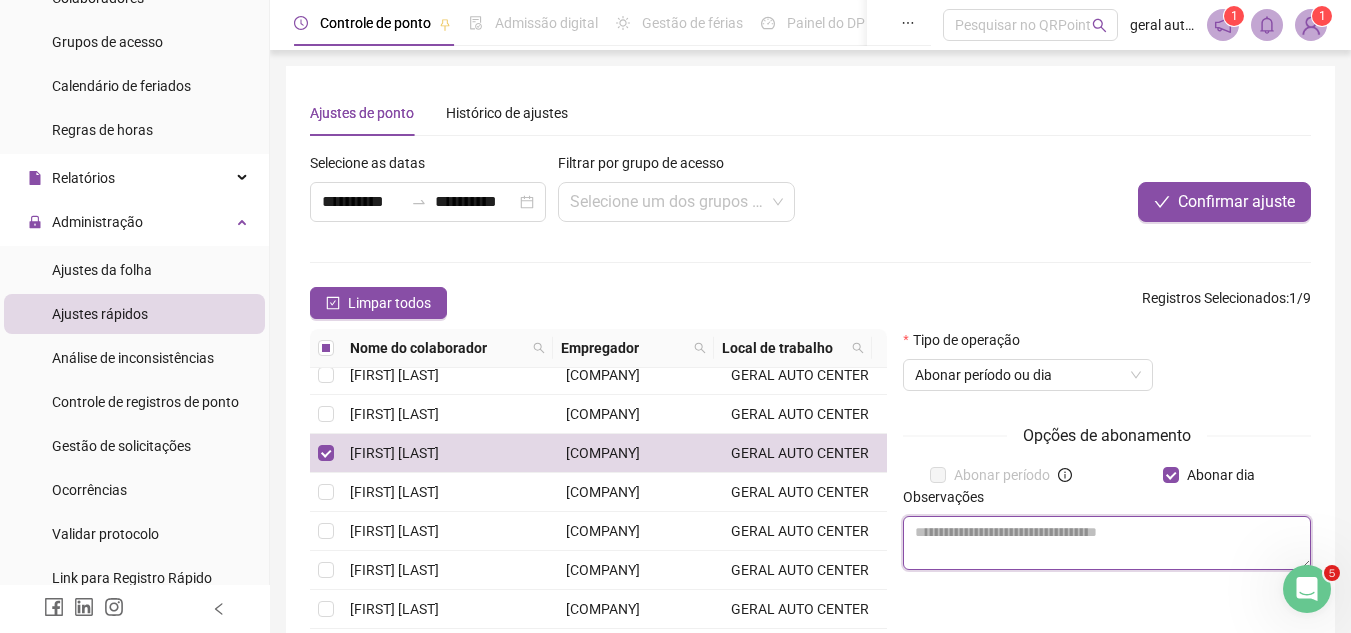 click at bounding box center [1107, 543] 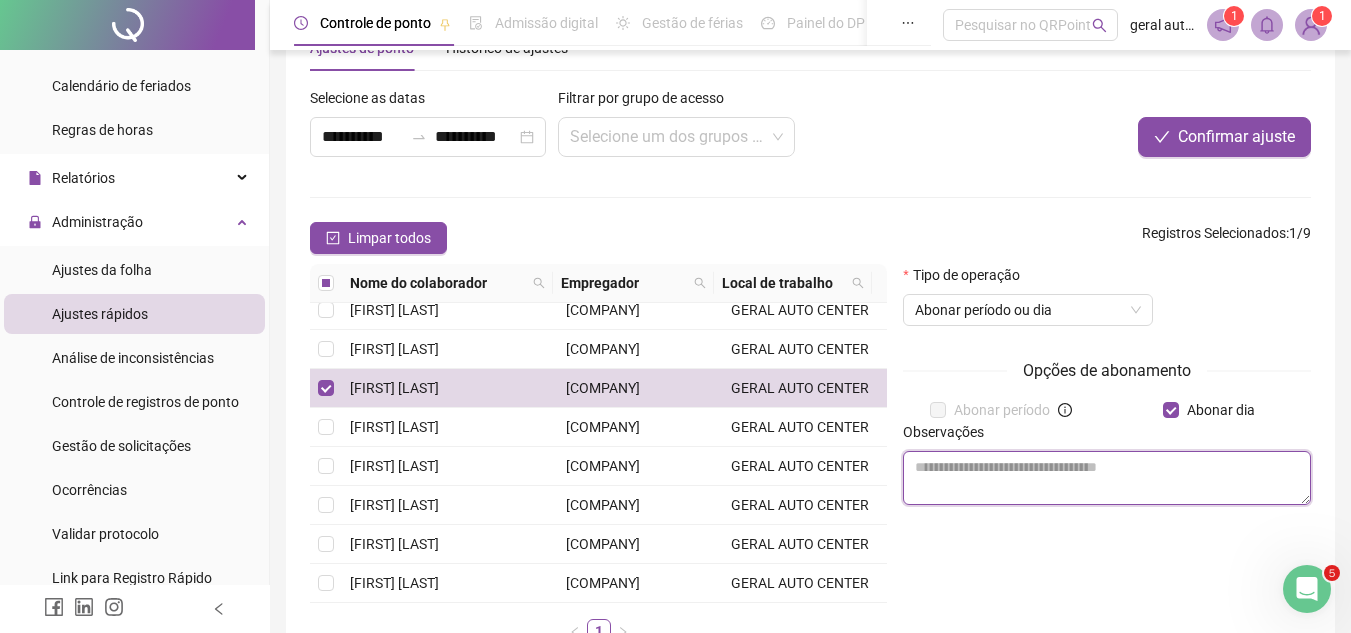 scroll, scrollTop: 100, scrollLeft: 0, axis: vertical 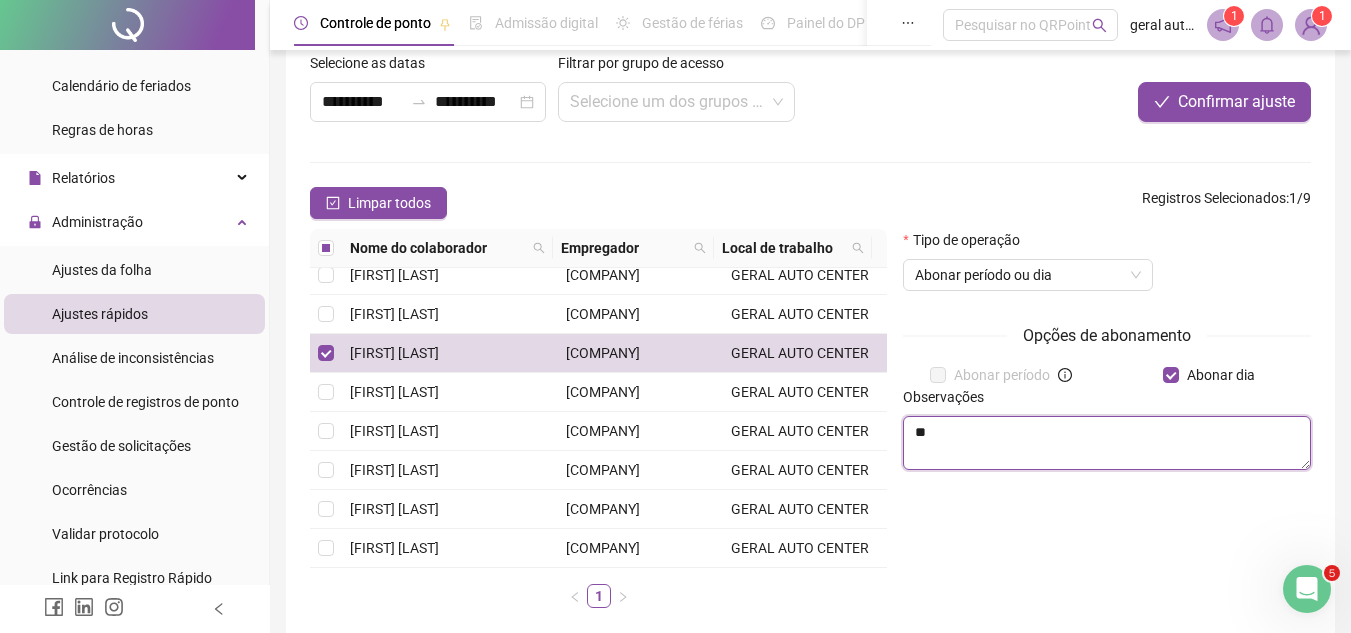 type on "*" 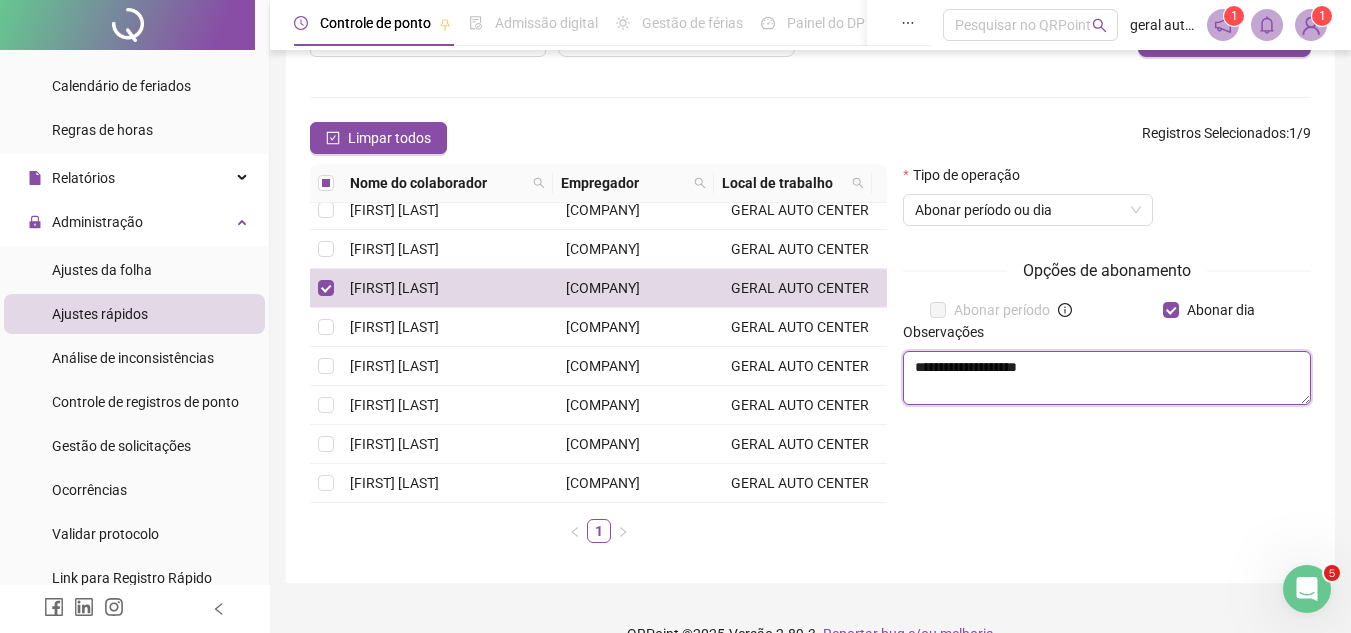 scroll, scrollTop: 200, scrollLeft: 0, axis: vertical 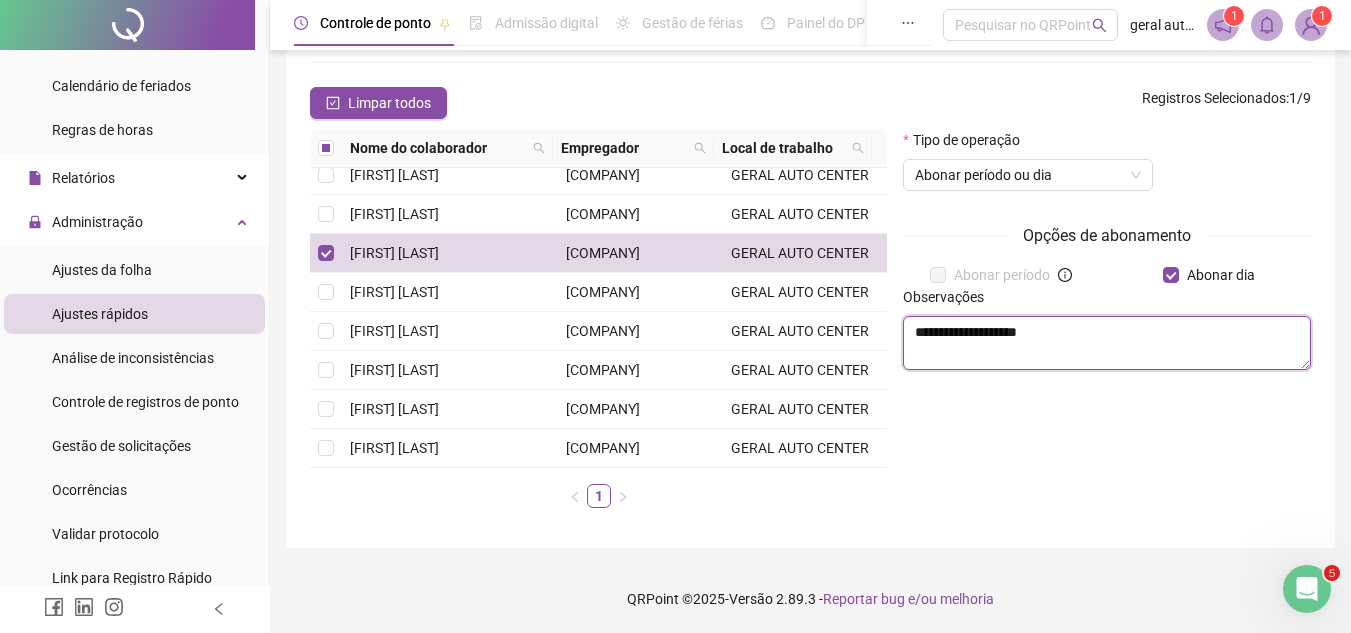 drag, startPoint x: 970, startPoint y: 332, endPoint x: 882, endPoint y: 352, distance: 90.24411 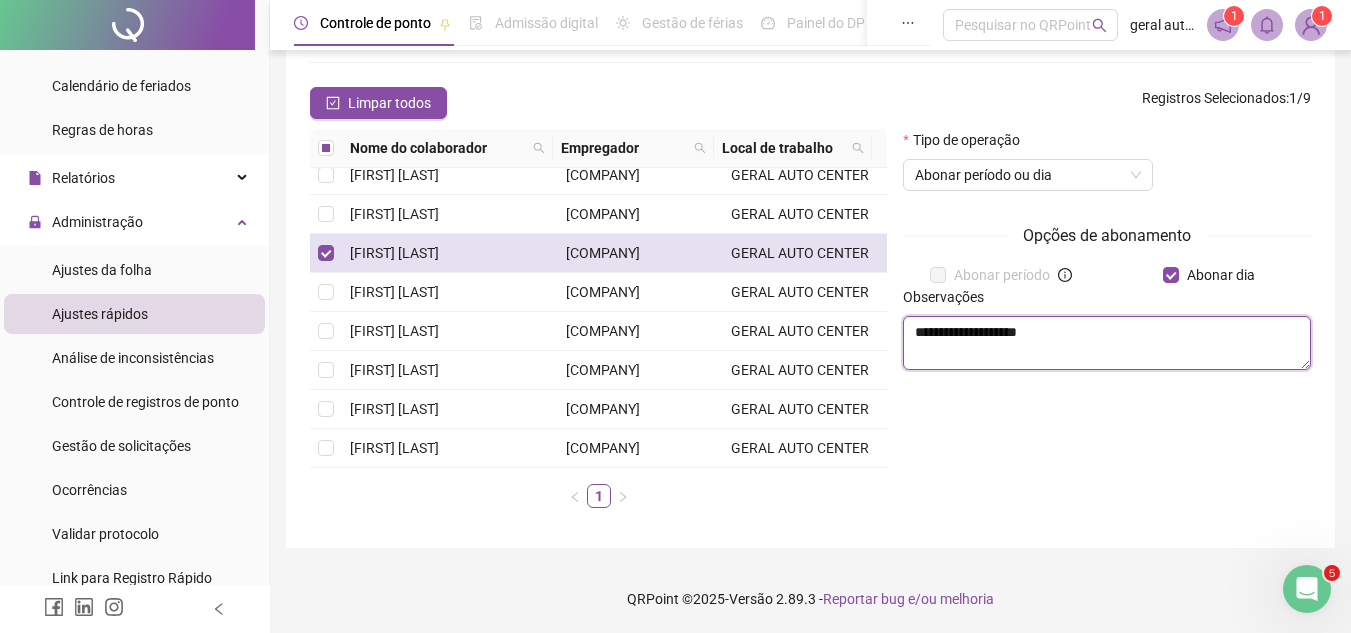 scroll, scrollTop: 0, scrollLeft: 0, axis: both 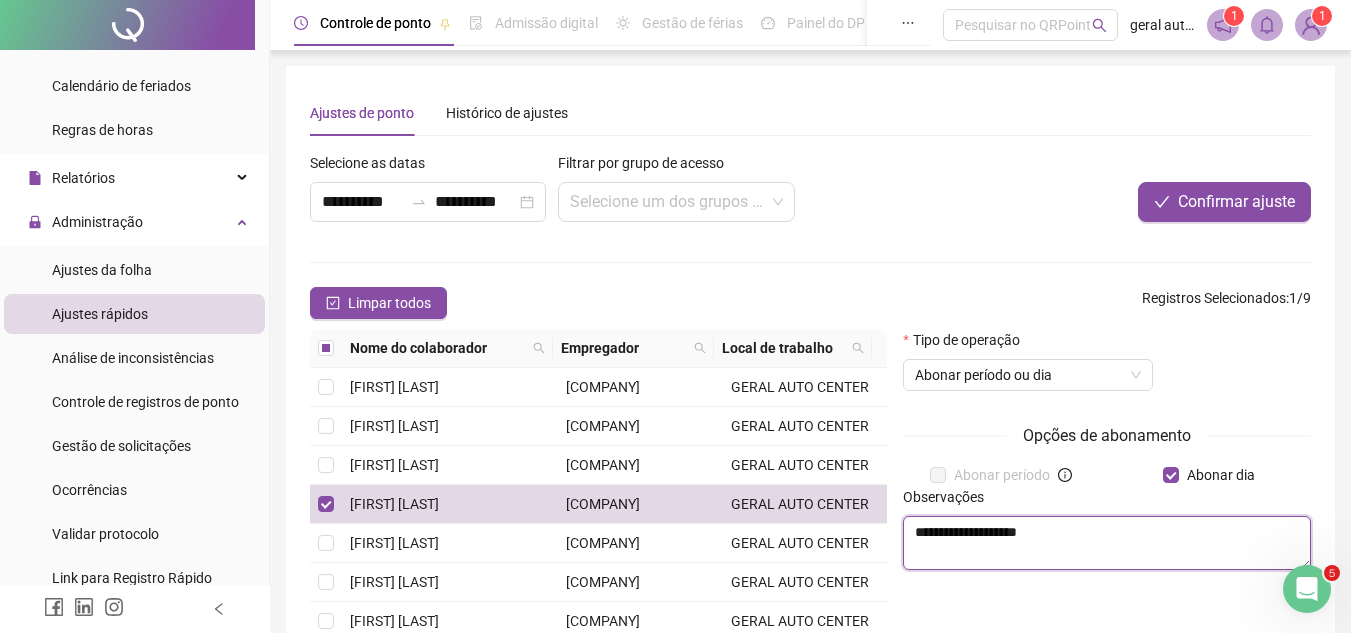 type on "**********" 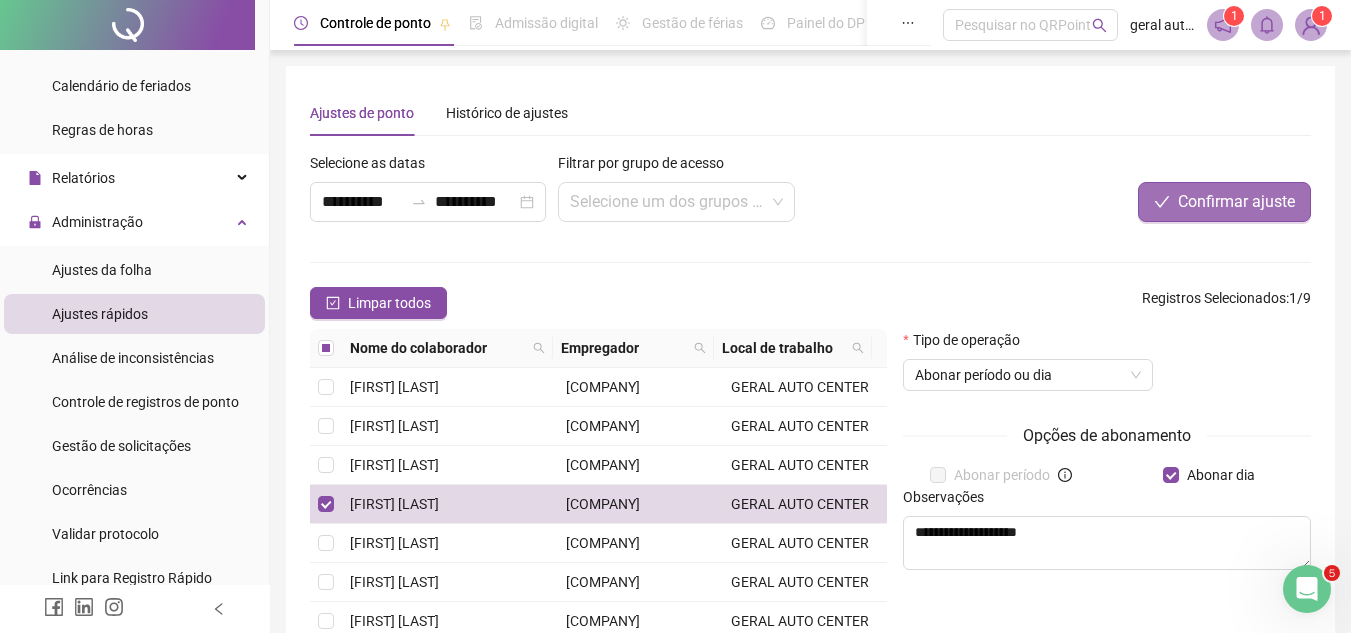 click on "Confirmar ajuste" at bounding box center [1236, 202] 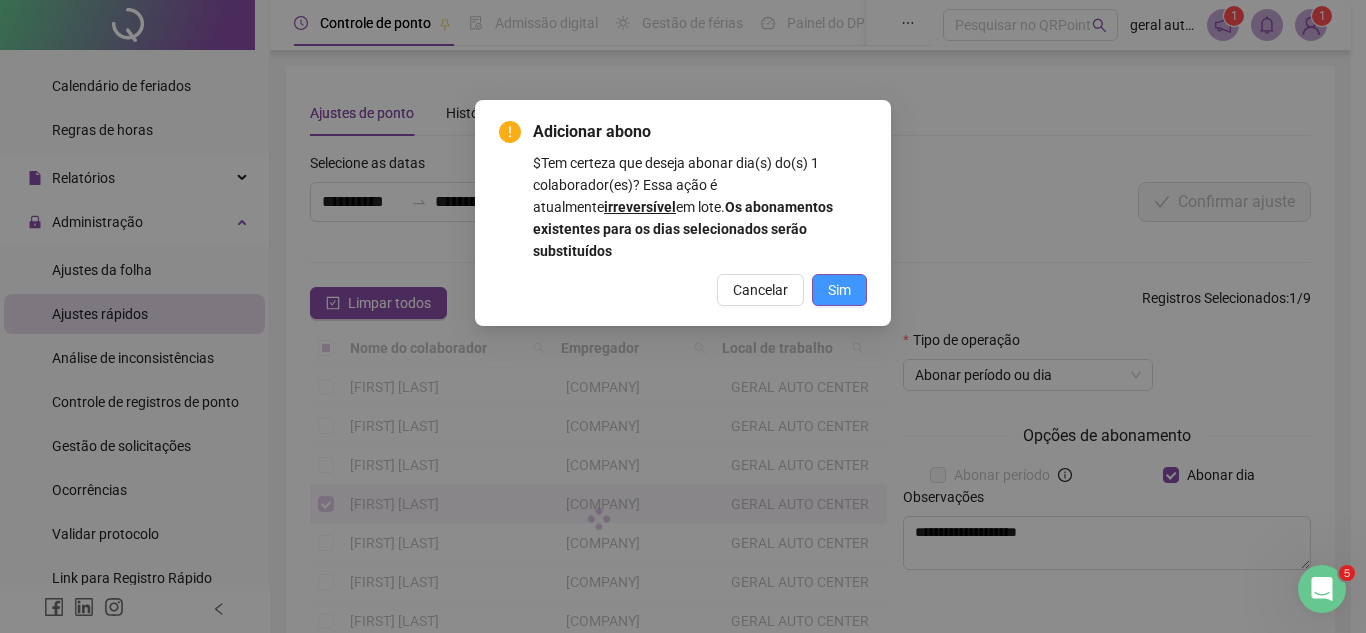 click on "Sim" at bounding box center [839, 290] 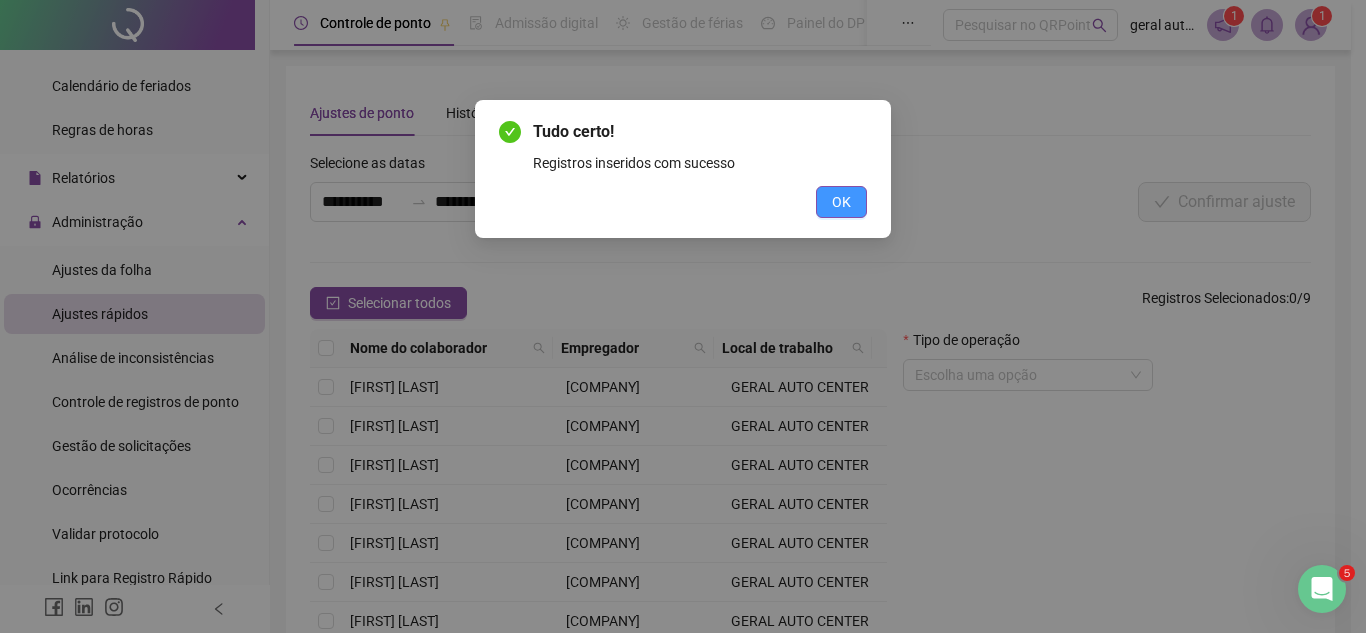 click on "OK" at bounding box center (841, 202) 